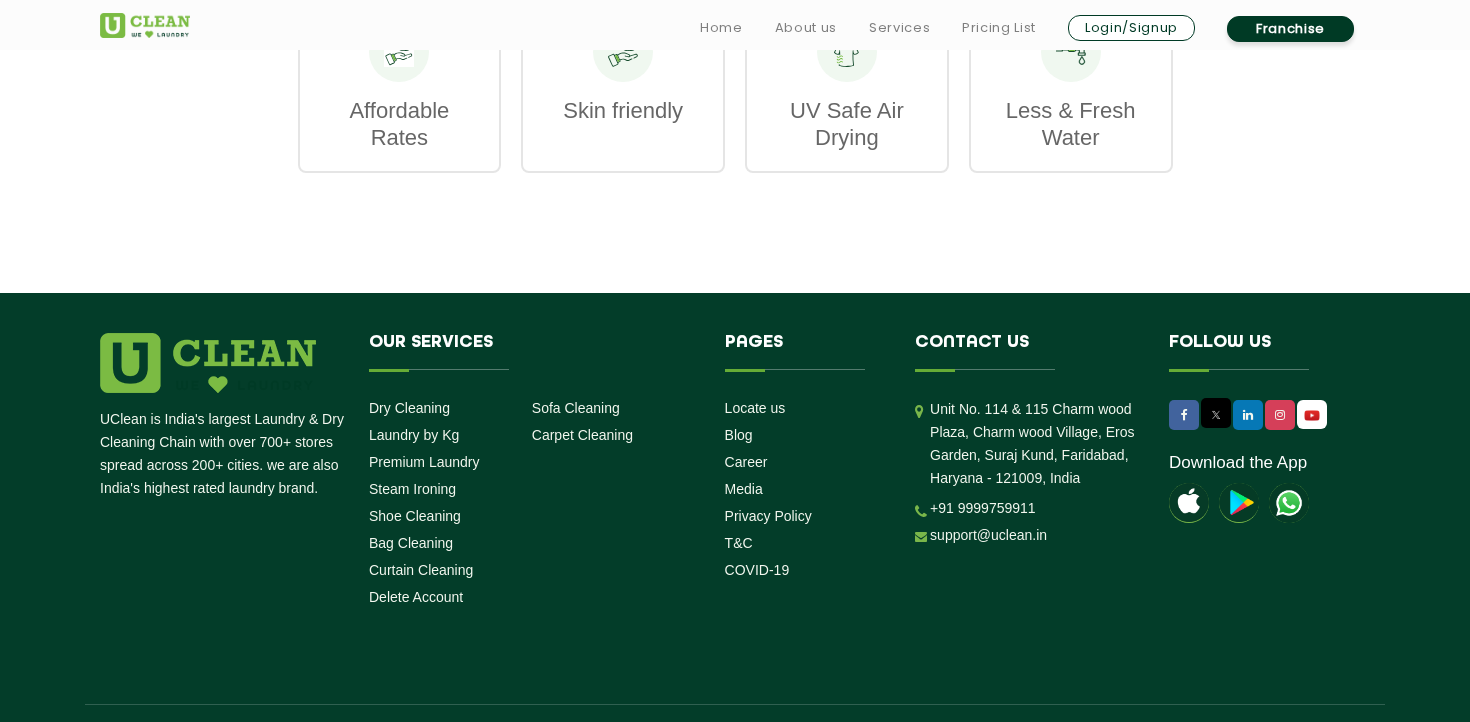 scroll, scrollTop: 2646, scrollLeft: 0, axis: vertical 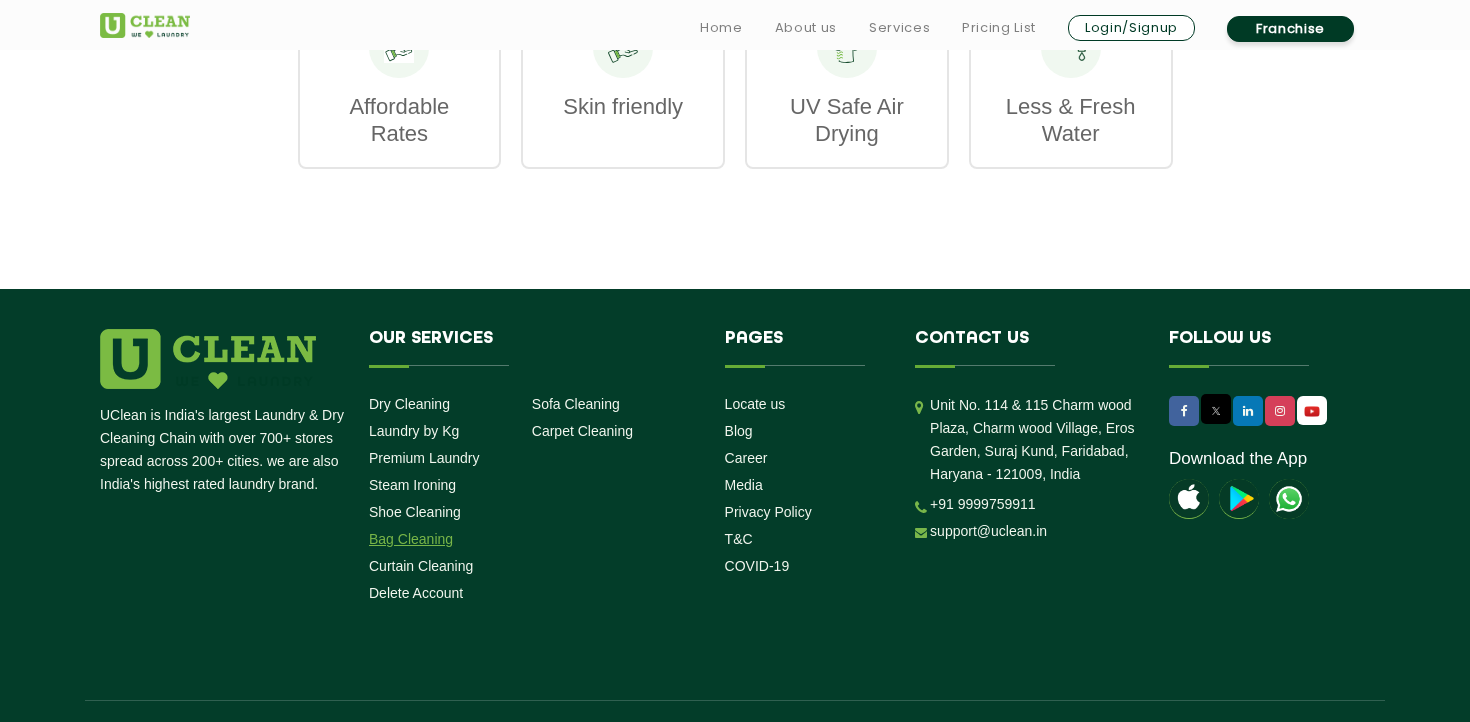 click on "Bag Cleaning" at bounding box center (411, 539) 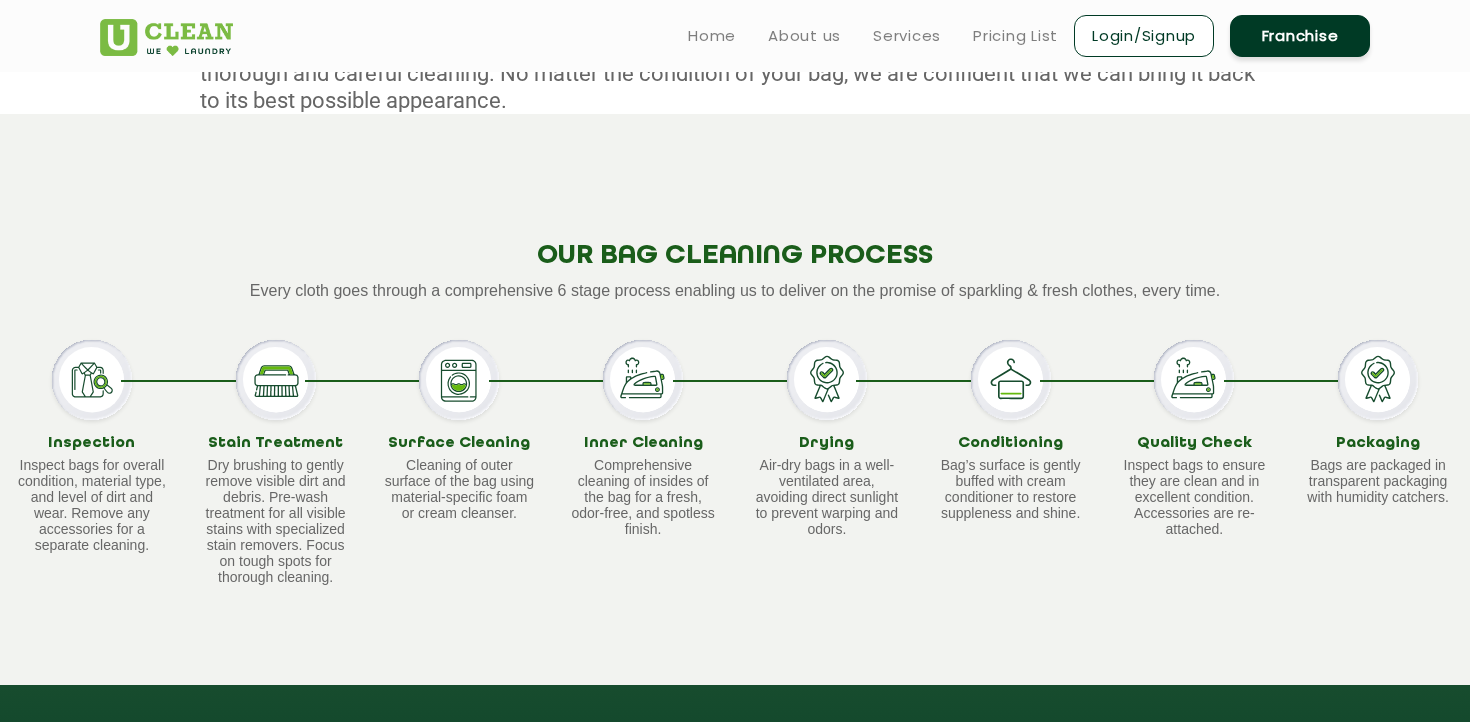 scroll, scrollTop: 1075, scrollLeft: 0, axis: vertical 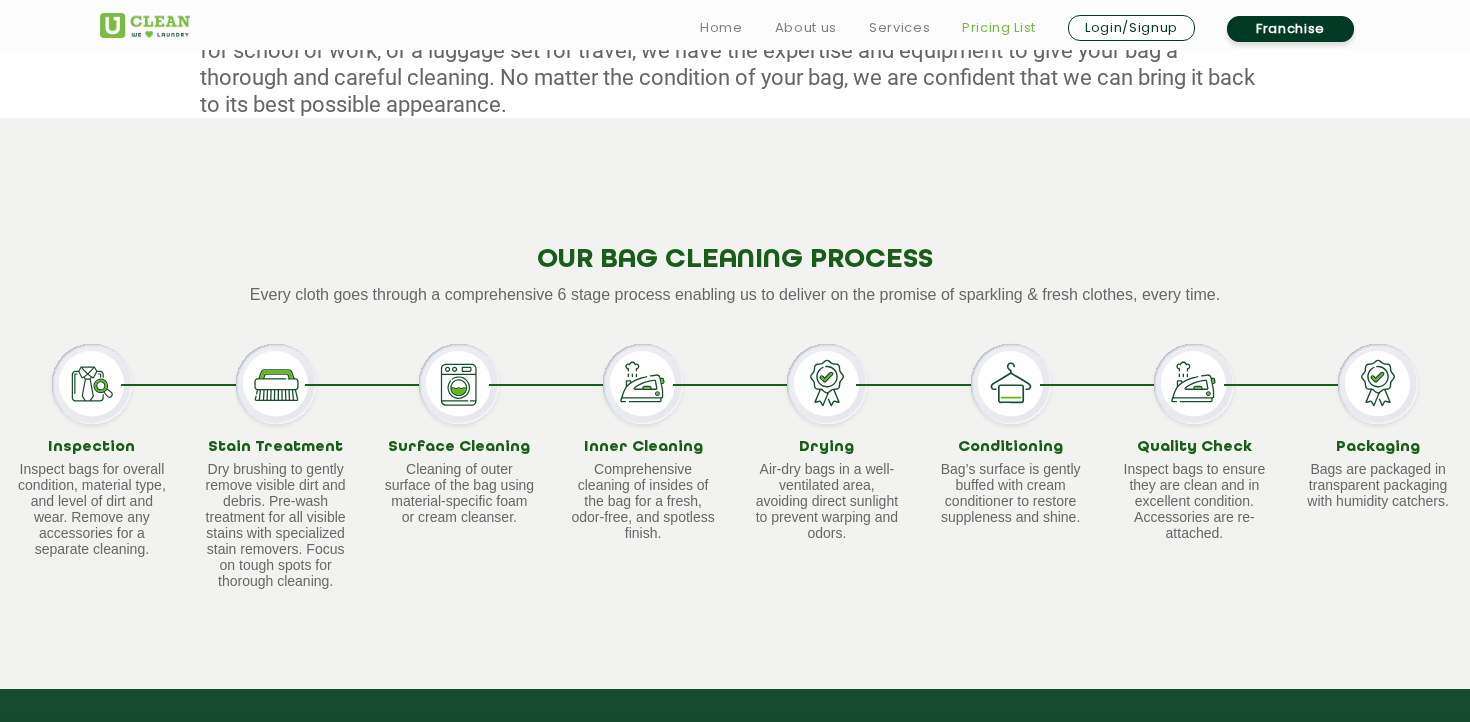 click on "Pricing List" at bounding box center [999, 28] 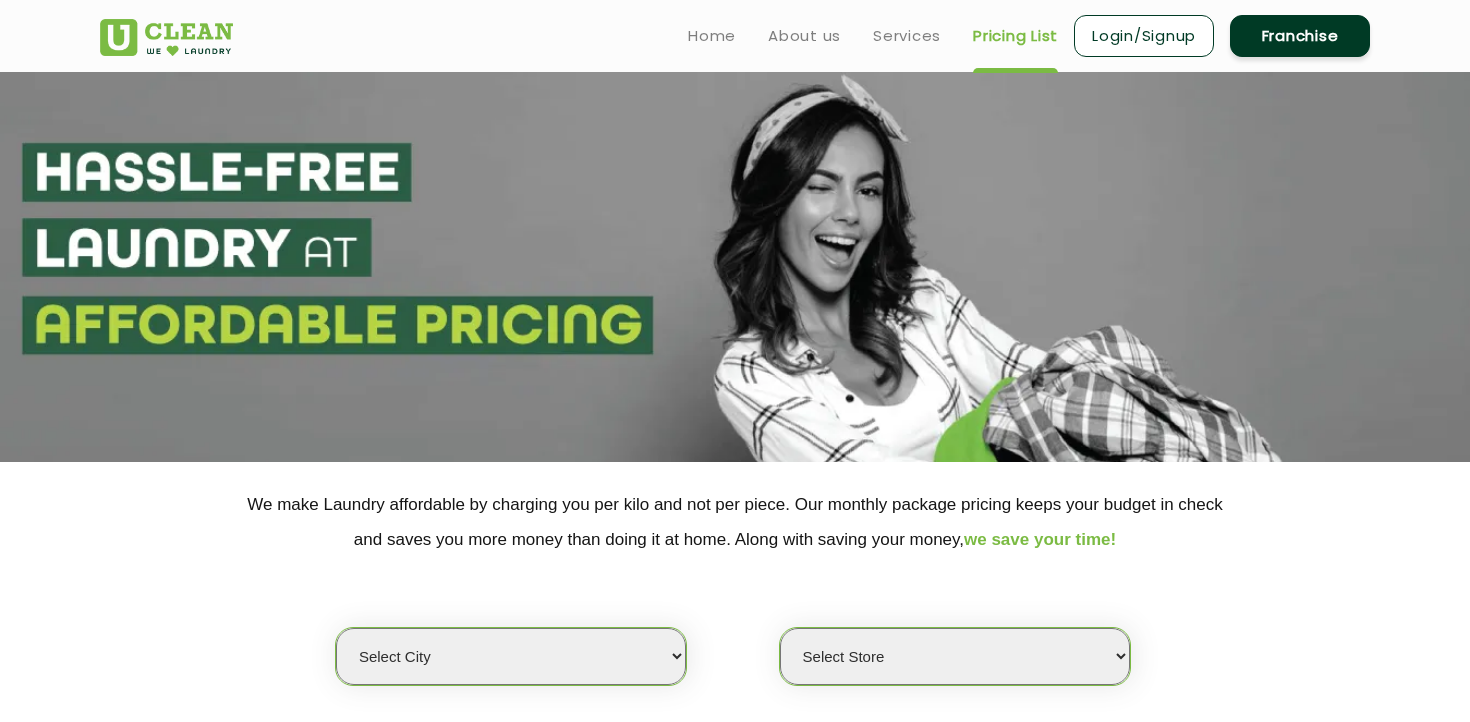 click on "Select city Aalo Agartala Agra Ahmedabad Akola Aligarh Alwar - UClean Select Amravati Aurangabad Ayodhya Bahadurgarh Bahraich Baleswar Baramulla Bareilly Barmer Barpeta Bathinda Belgaum Bengaluru Berhampur Bettiah Bhagalpur Bhilwara Bhiwadi Bhopal Bhubaneshwar Bidar Bikaner Bilaspur Bokaro Bongaigaon Chandigarh Chennai Chitrakoot Cochin Coimbatore Cooch Behar Coonoor Daman Danapur Darrang Daudnagar Dehradun Delhi Deoghar Dhanbad Dharwad Dhule Dibrugarh Digboi Dimapur Dindigul Duliajan Ellenabad Erode Faridabad Gandhidham Gandhinagar Garia Ghaziabad Goa Gohana Golaghat Gonda Gorakhpur Gurugram Guwahati Gwalior Haldwani Hamirpur Hanumangarh Haridwar Hingoli Hojai Howrah Hubli Hyderabad Imphal Indore Itanagar Jagdalpur Jagraon Jaipur Jaipur - Select Jammu Jamshedpur Jehanabad Jhansi Jodhpur Jorhat Kaithal Kakinada Kanpur Kargil Karimganj Kathmandu Kharupetia Khopoli Kochi Kohima Kokapet Kokrajhar Kolhapur Kolkata Kota - Select Kotdwar Krishnanagar Kundli Kurnool Latur Leh Longding Lower Subansiri Lucknow Madurai" at bounding box center (511, 656) 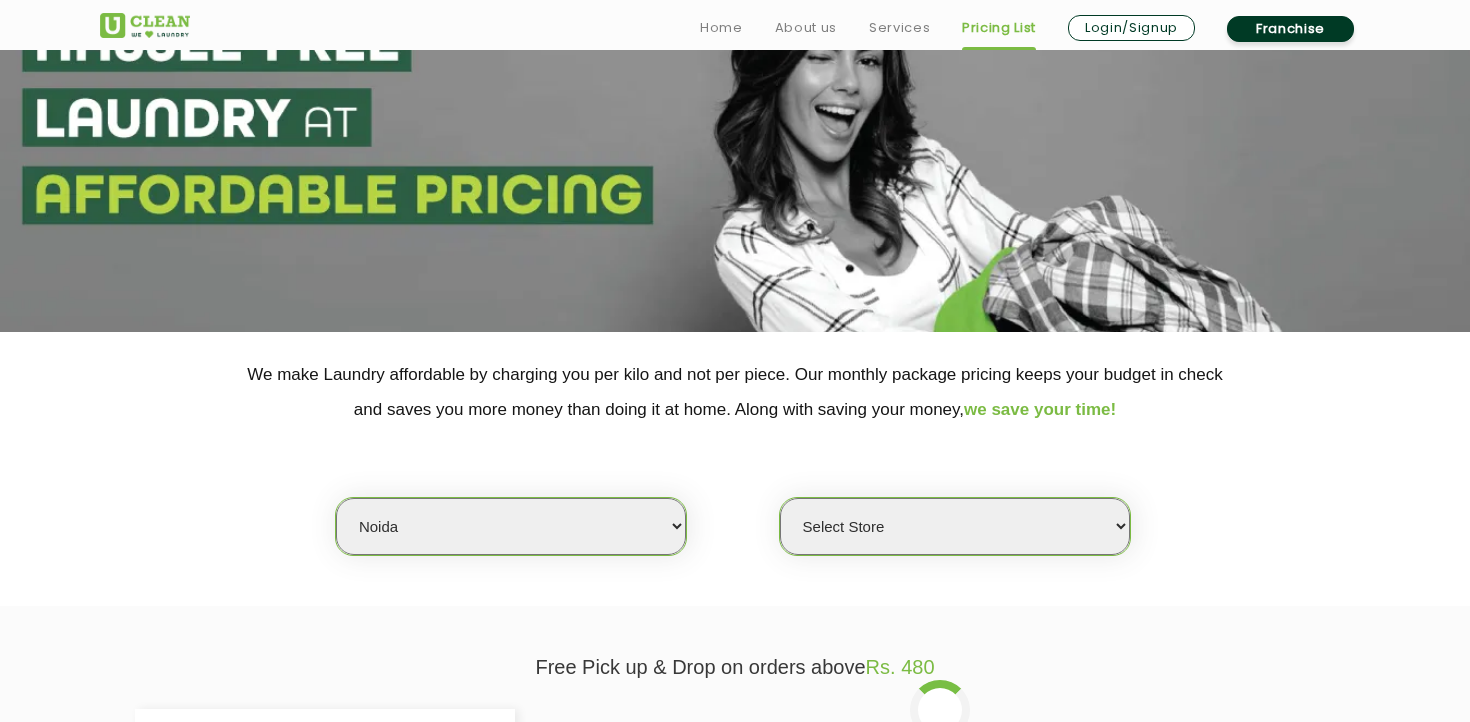 scroll, scrollTop: 141, scrollLeft: 0, axis: vertical 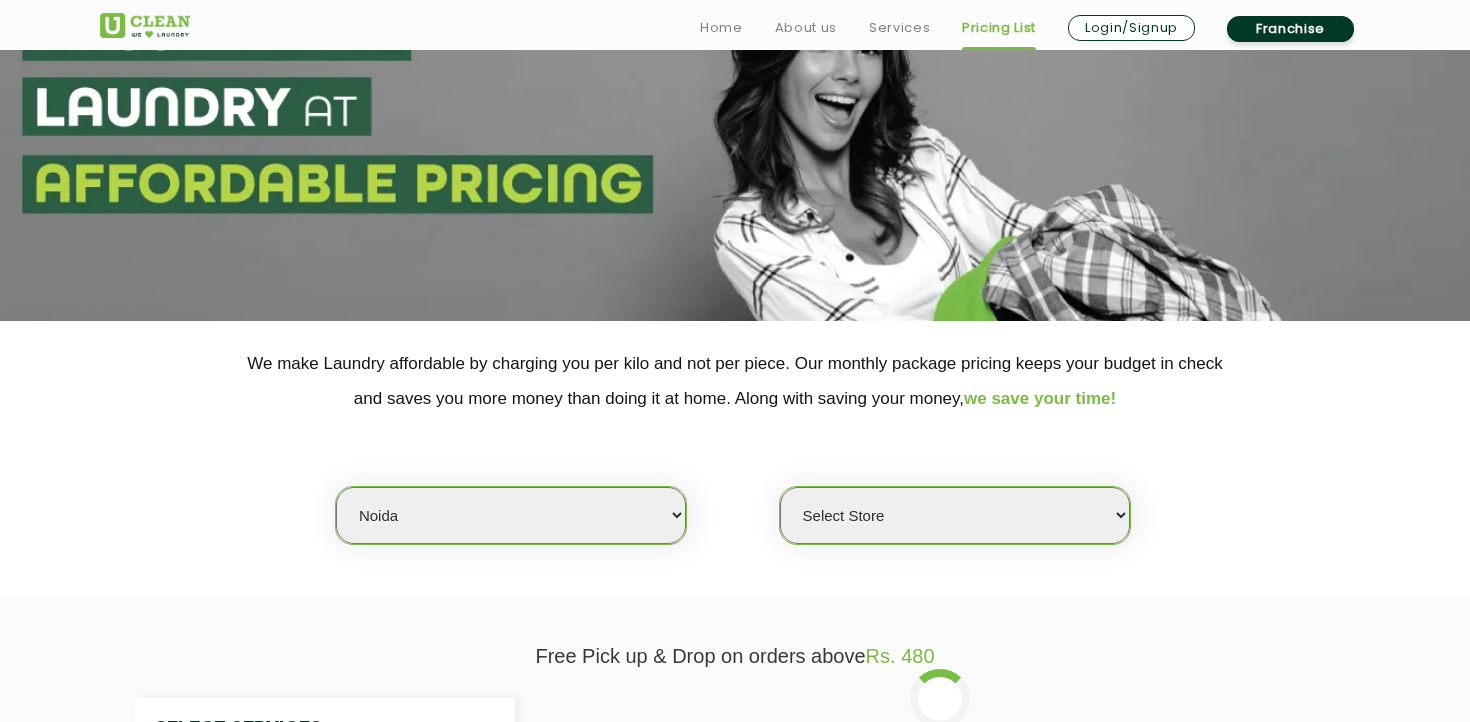 click on "Select Store" at bounding box center [955, 515] 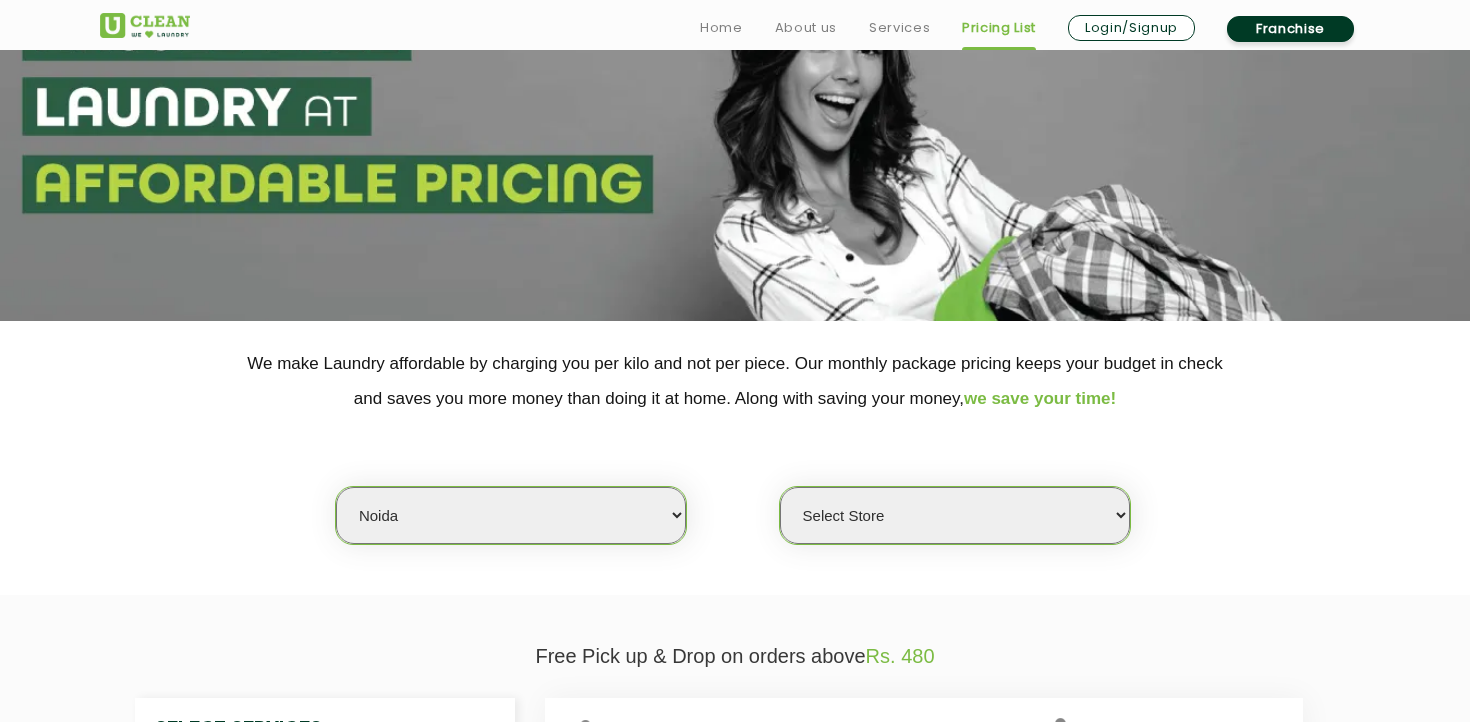 select on "615" 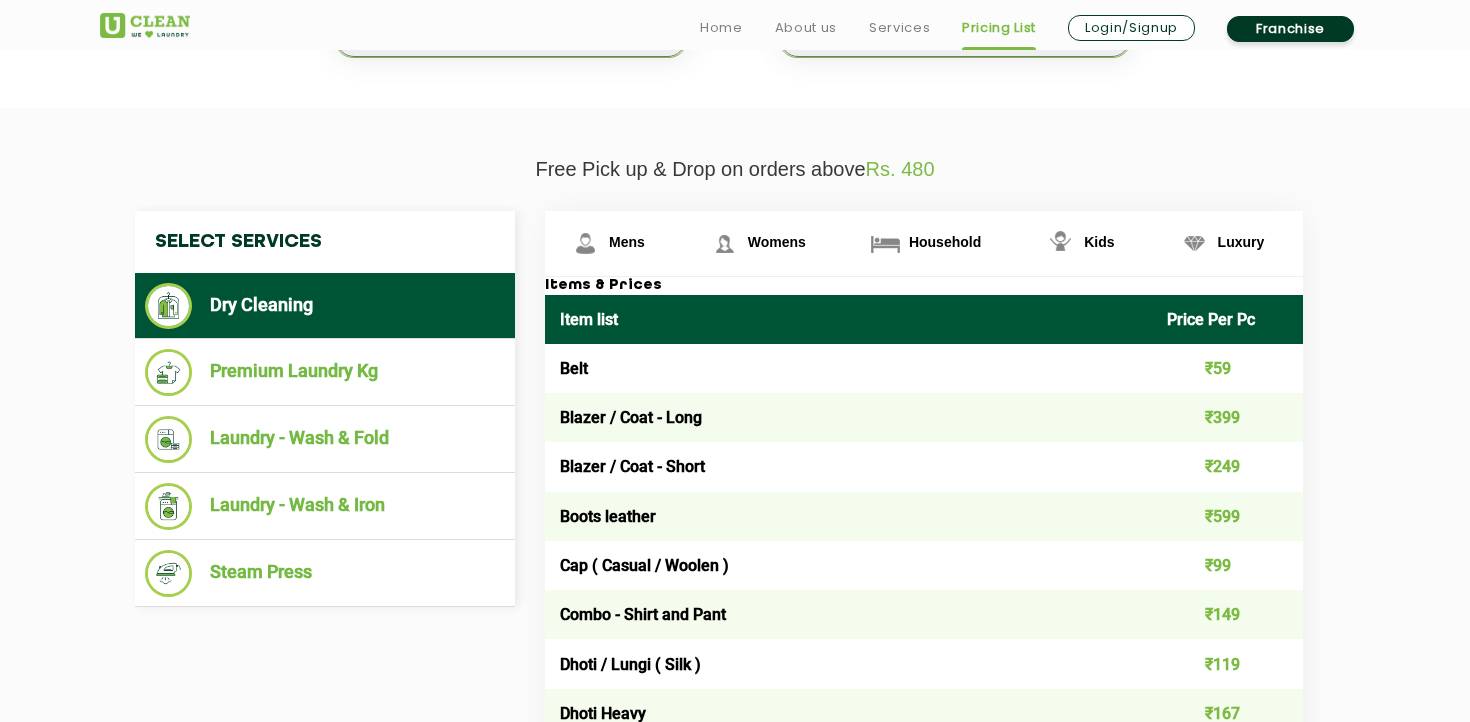 scroll, scrollTop: 630, scrollLeft: 0, axis: vertical 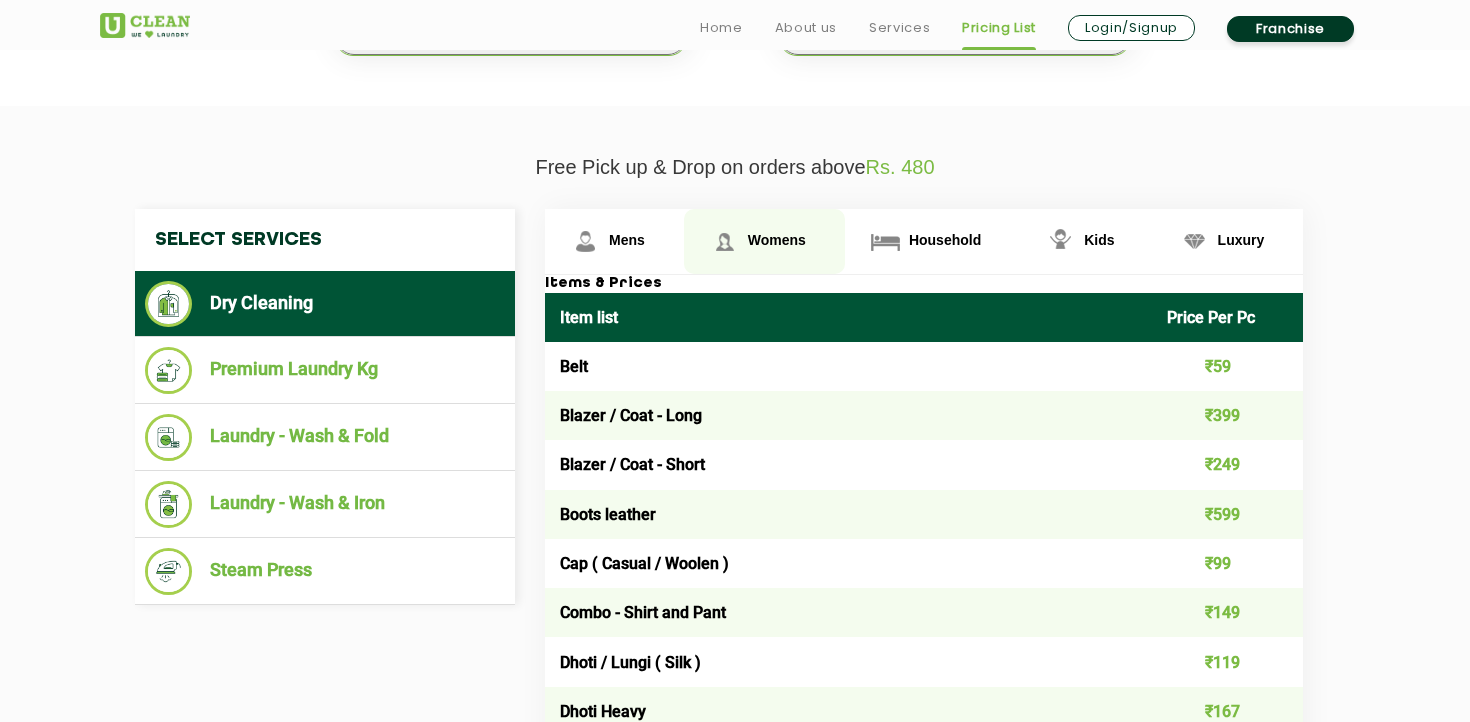 click on "Womens" at bounding box center [627, 240] 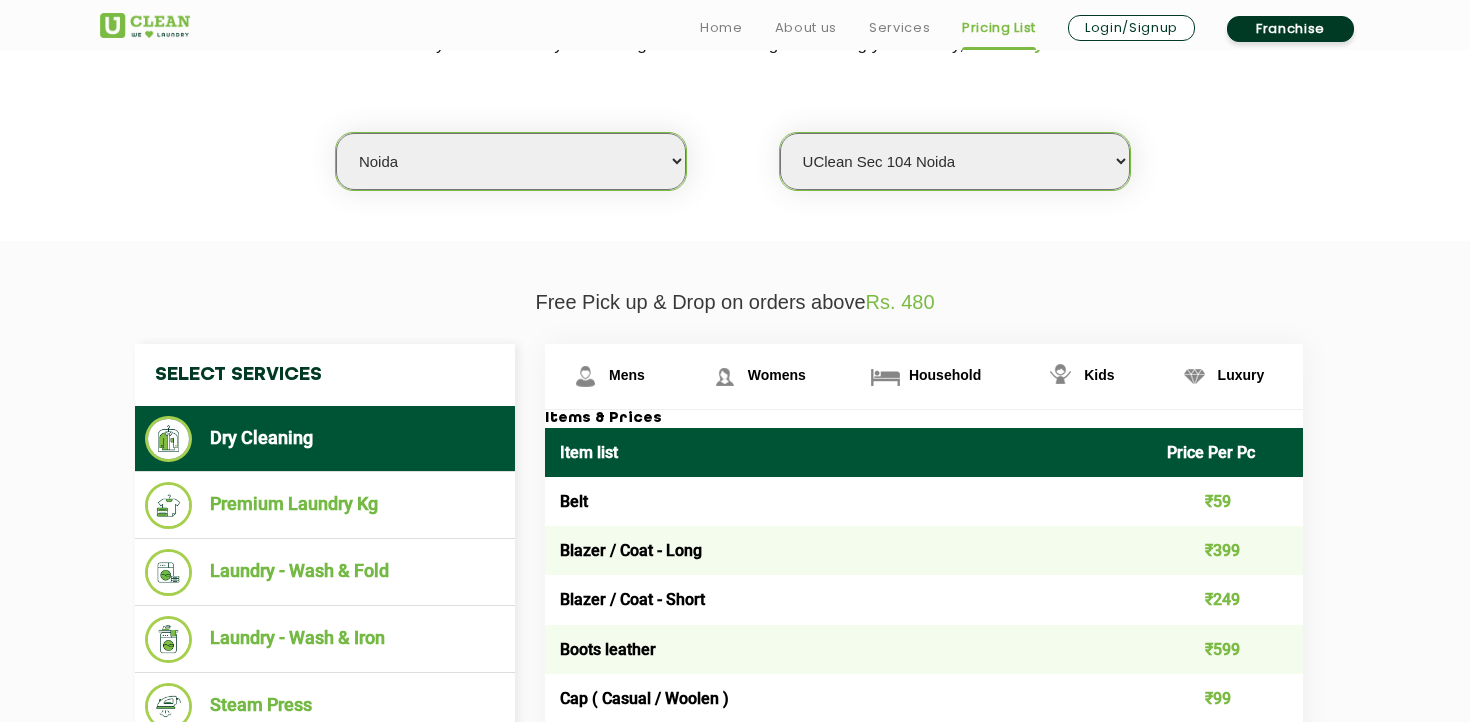scroll, scrollTop: 518, scrollLeft: 0, axis: vertical 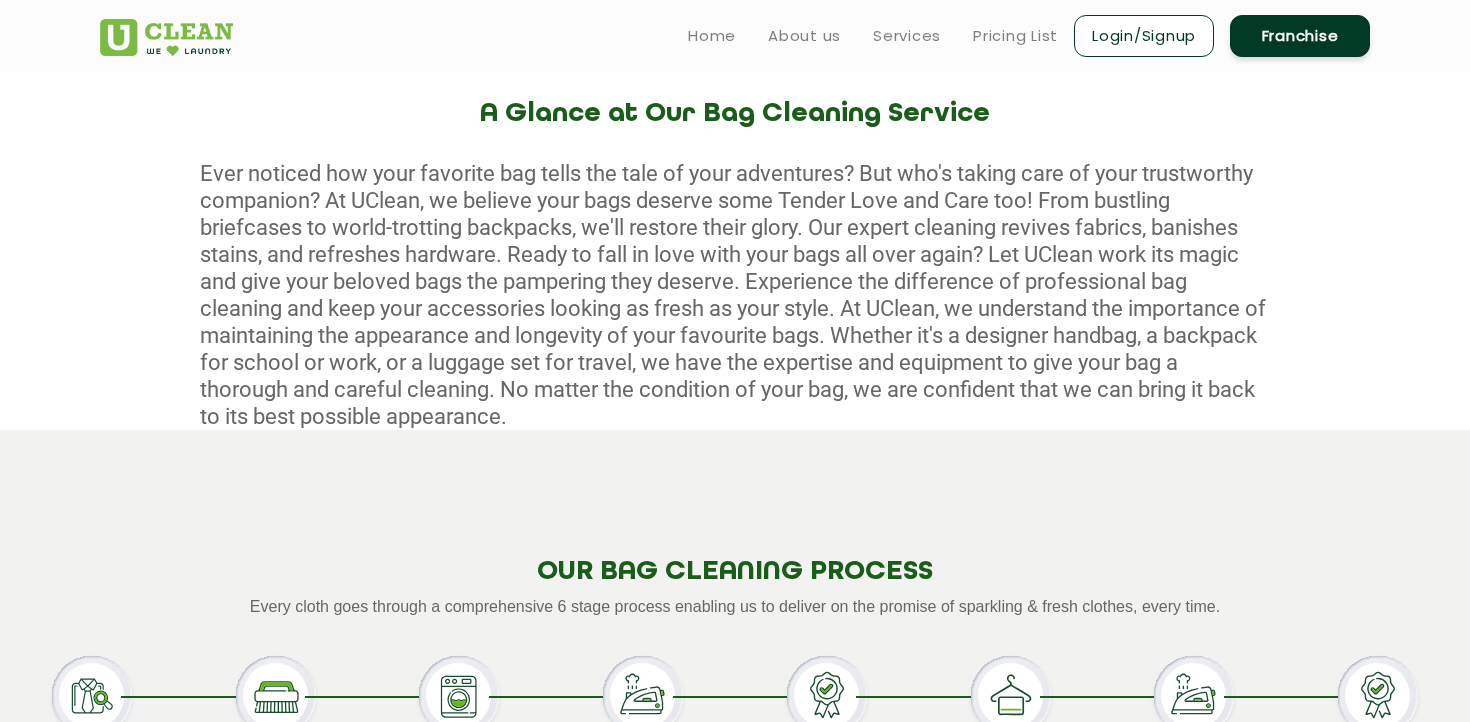 click on "Login/Signup" at bounding box center (1144, 36) 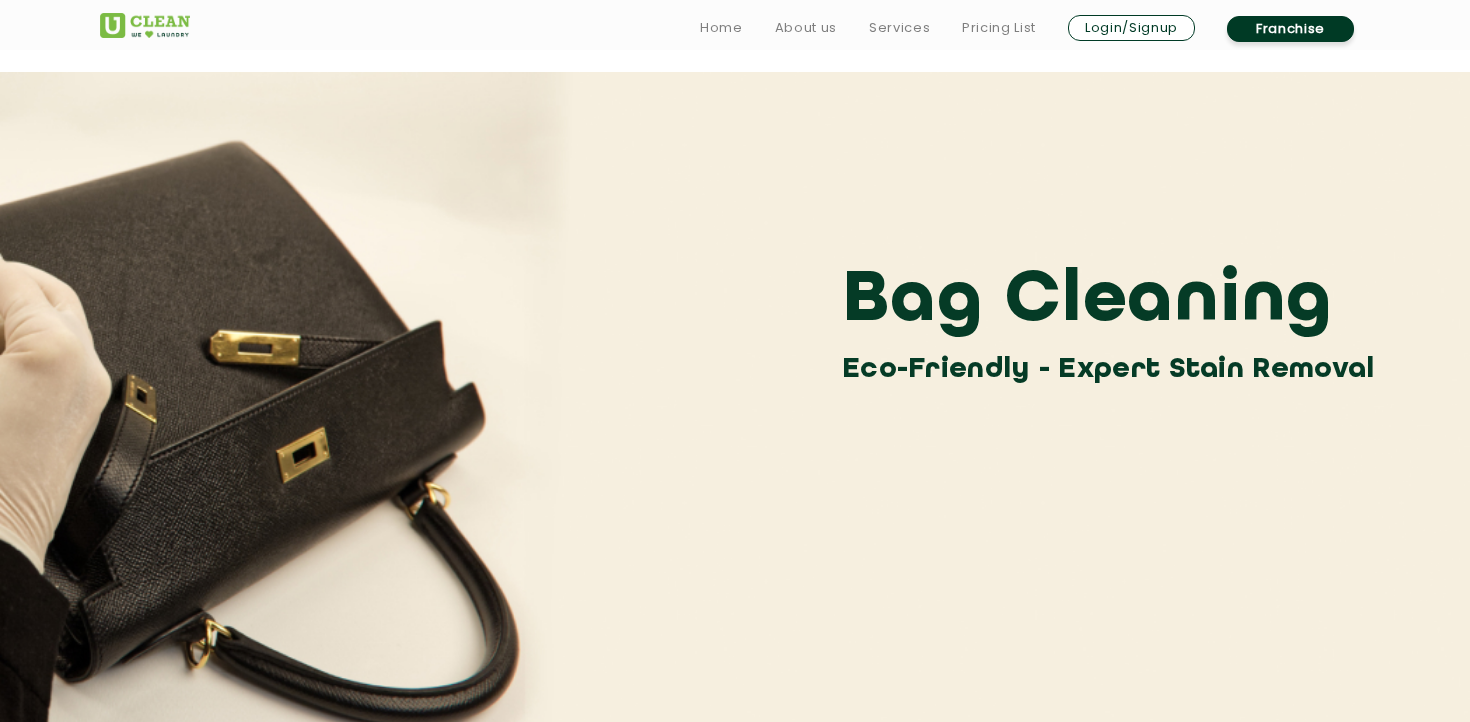 scroll, scrollTop: 185, scrollLeft: 0, axis: vertical 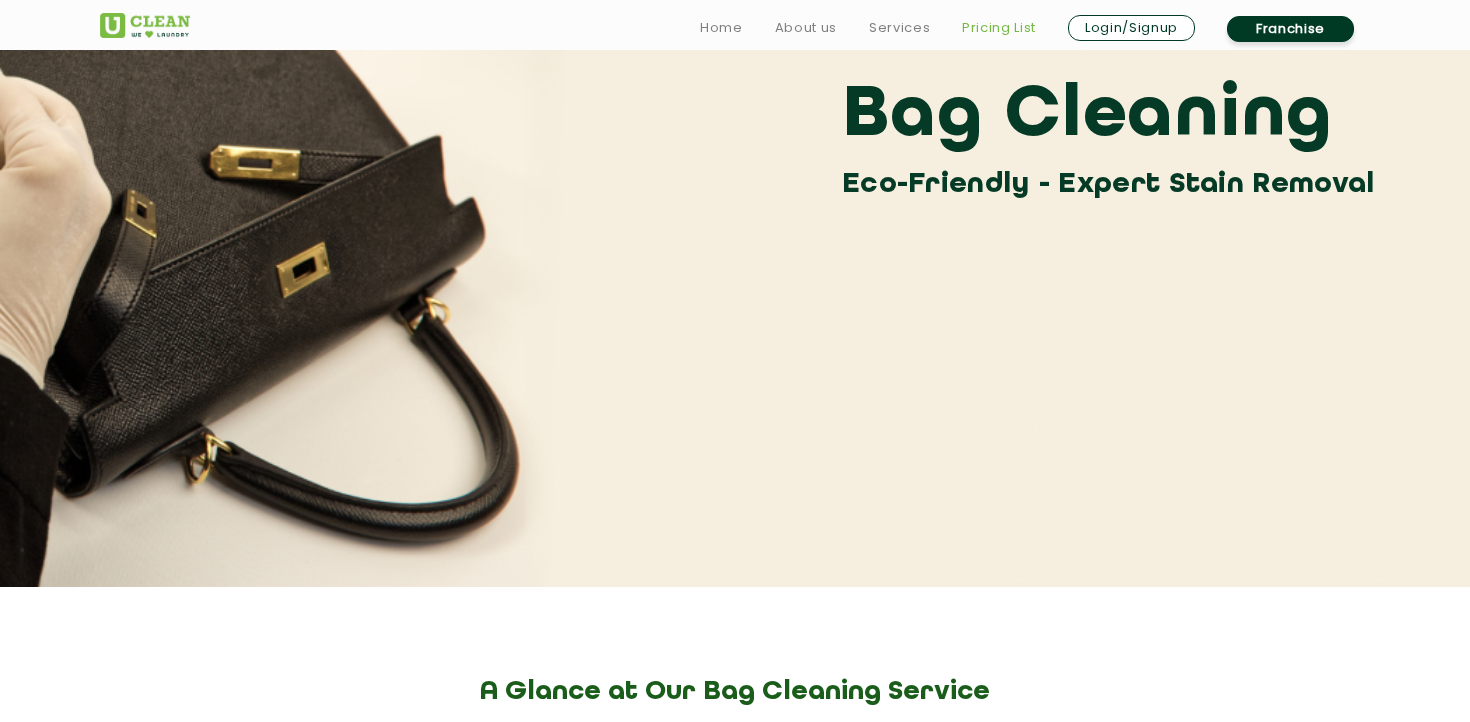 click on "Pricing List" at bounding box center [999, 28] 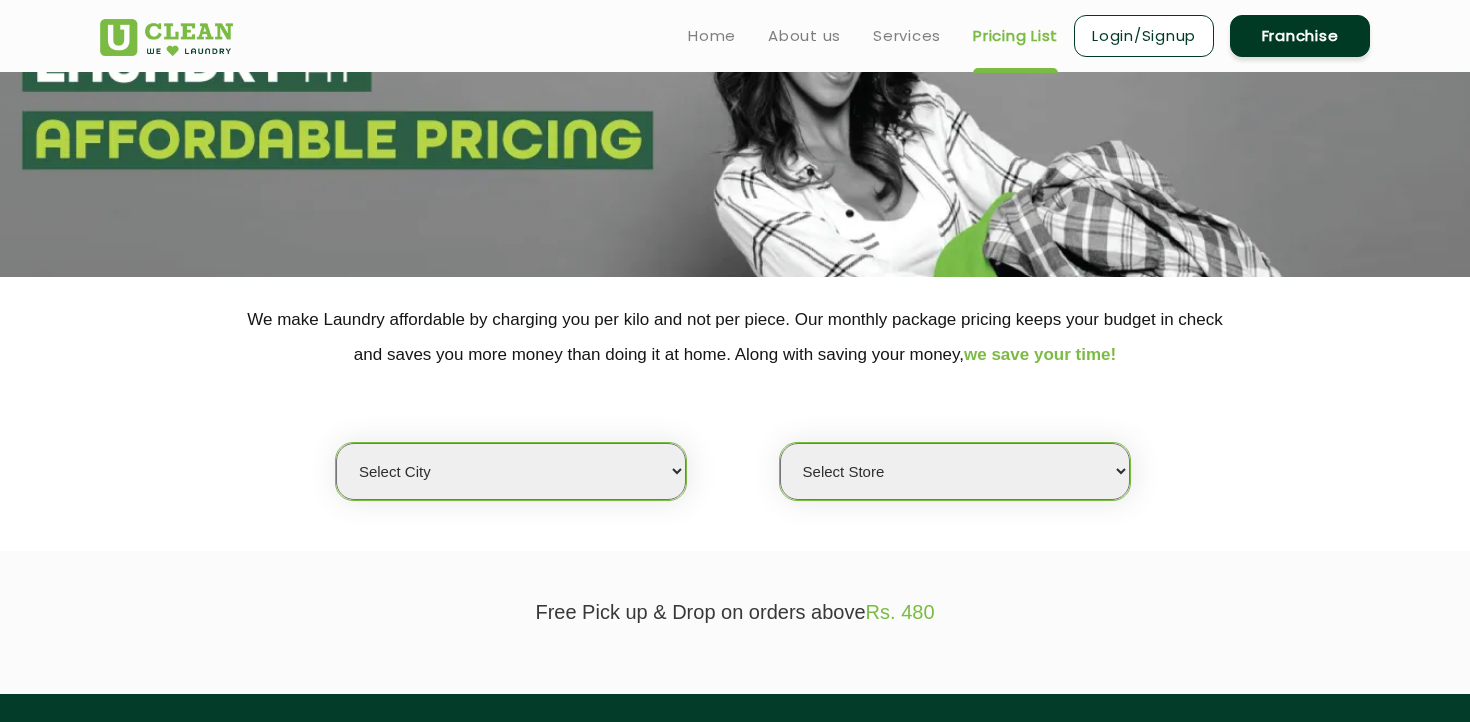 scroll, scrollTop: 0, scrollLeft: 0, axis: both 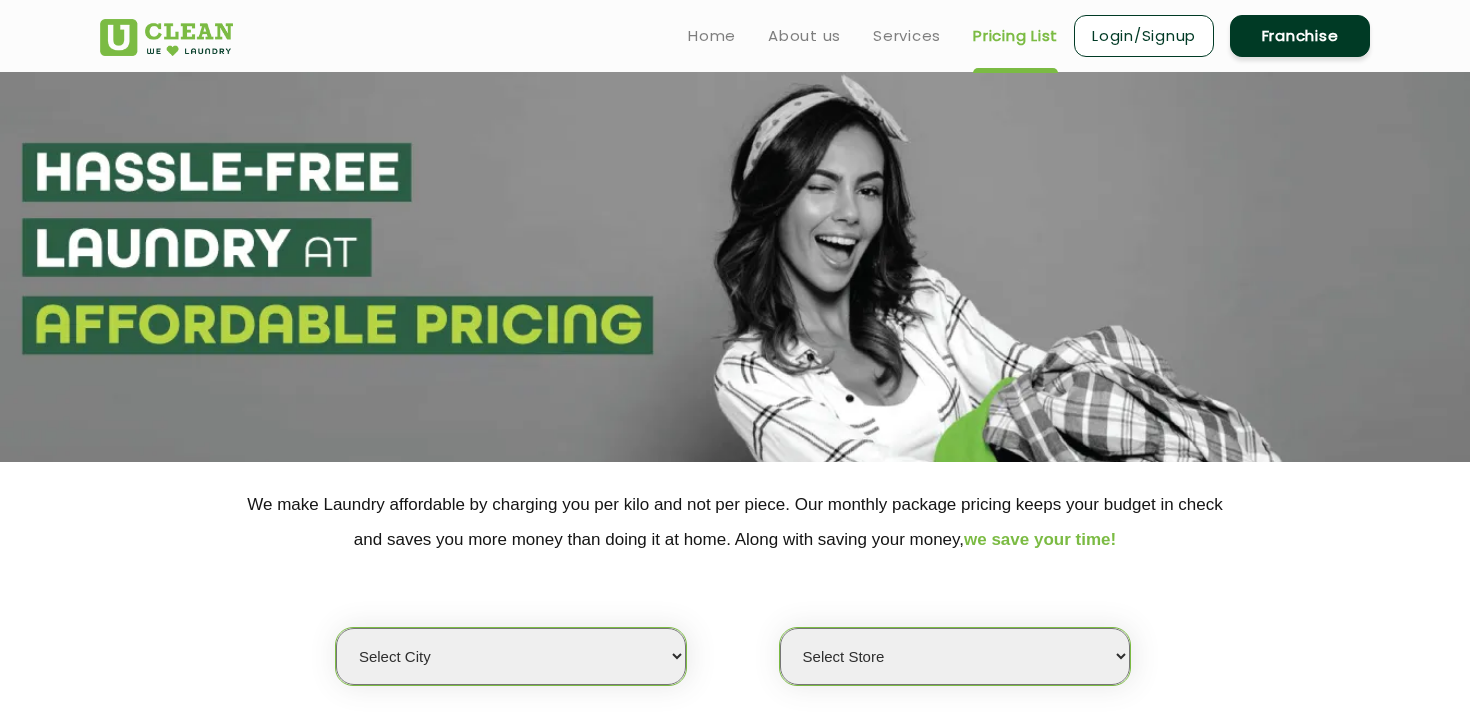 click on "Select city Aalo Agartala Agra Ahmedabad Akola Aligarh Alwar - UClean Select Amravati Aurangabad Ayodhya Bahadurgarh Bahraich Baleswar Baramulla Bareilly Barmer Barpeta Bathinda Belgaum Bengaluru Berhampur Bettiah Bhagalpur Bhilwara Bhiwadi Bhopal Bhubaneshwar Bidar Bikaner Bilaspur Bokaro Bongaigaon Chandigarh Chennai Chitrakoot Cochin Coimbatore Cooch Behar Coonoor Daman Danapur Darrang Daudnagar Dehradun Delhi Deoghar Dhanbad Dharwad Dhule Dibrugarh Digboi Dimapur Dindigul Duliajan Ellenabad Erode Faridabad Gandhidham Gandhinagar Garia Ghaziabad Goa Gohana Golaghat Gonda Gorakhpur Gurugram Guwahati Gwalior Haldwani Hamirpur Hanumangarh Haridwar Hingoli Hojai Howrah Hubli Hyderabad Imphal Indore Itanagar Jagdalpur Jagraon Jaipur Jaipur - Select Jammu Jamshedpur Jehanabad Jhansi Jodhpur Jorhat Kaithal Kakinada Kanpur Kargil Karimganj Kathmandu Kharupetia Khopoli Kochi Kohima Kokapet Kokrajhar Kolhapur Kolkata Kota - Select Kotdwar Krishnanagar Kundli Kurnool Latur Leh Longding Lower Subansiri Lucknow Madurai" at bounding box center (511, 656) 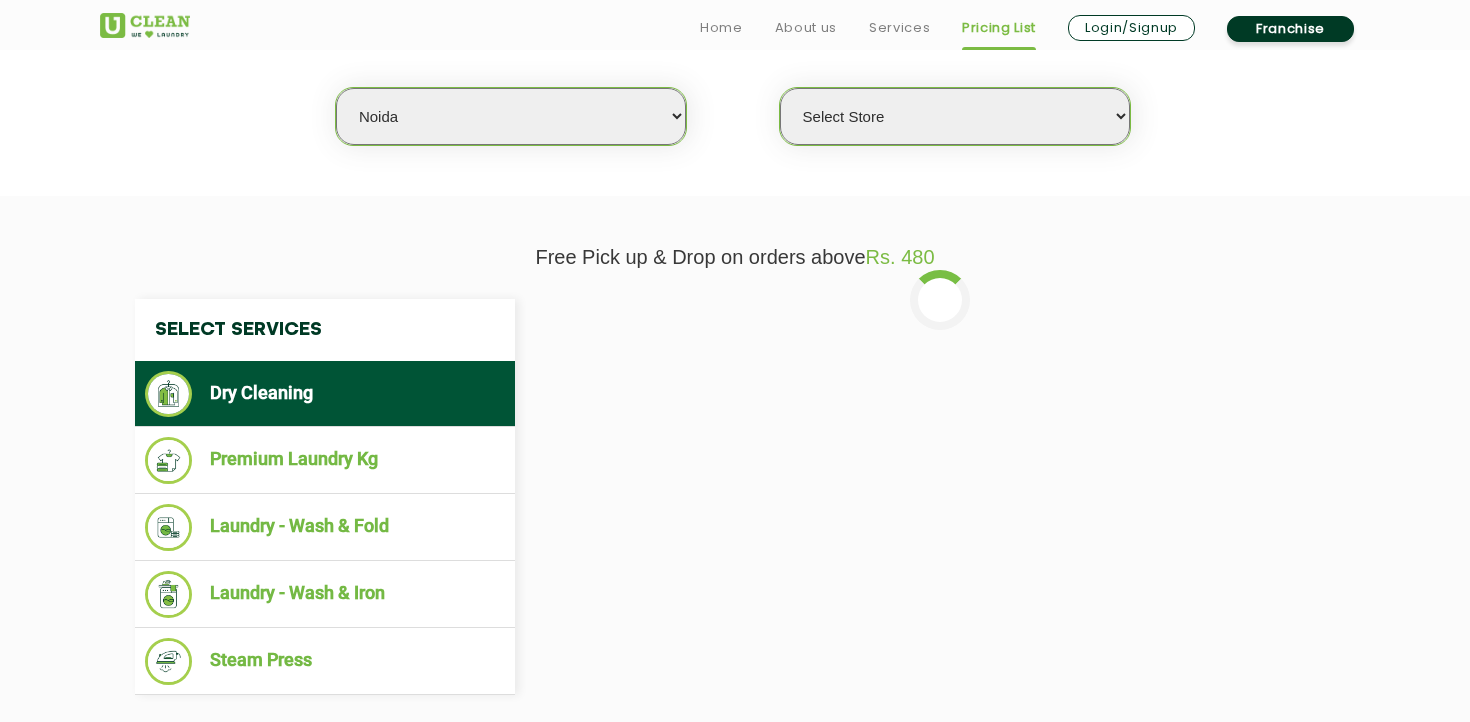 scroll, scrollTop: 550, scrollLeft: 0, axis: vertical 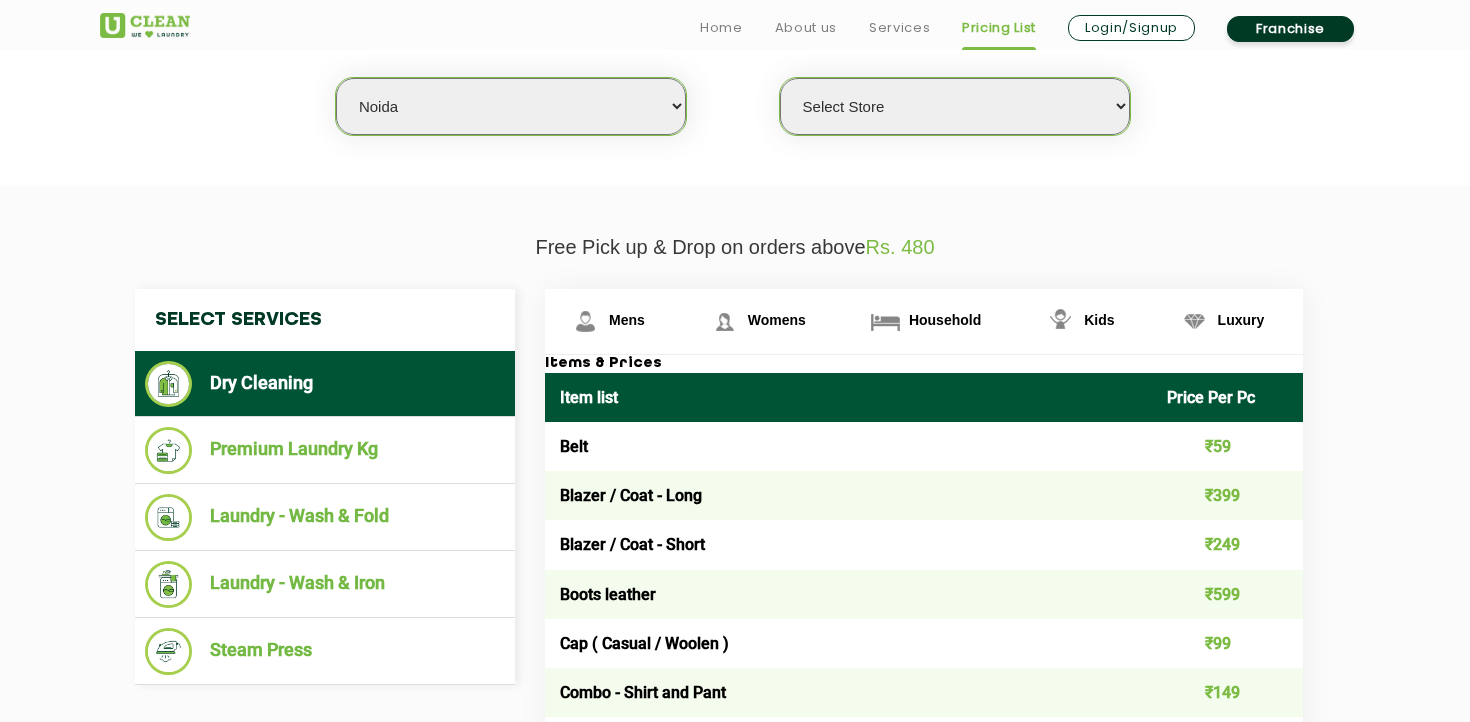 click on "Select Store UClean [POSTAL_CODE] UClean UClean UClean UClean UClean UClean UClean UClean [POSTAL_CODE]" at bounding box center (955, 106) 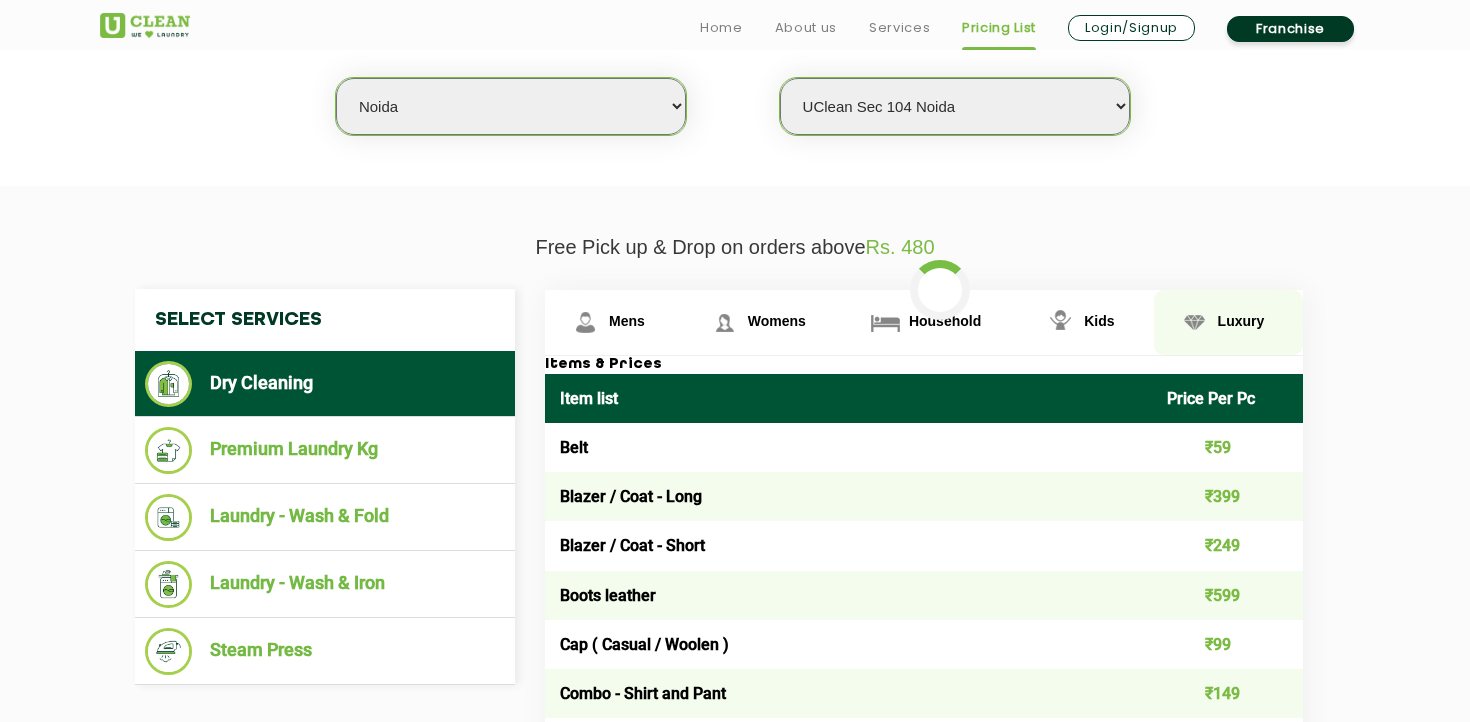 click on "Luxury" at bounding box center [627, 321] 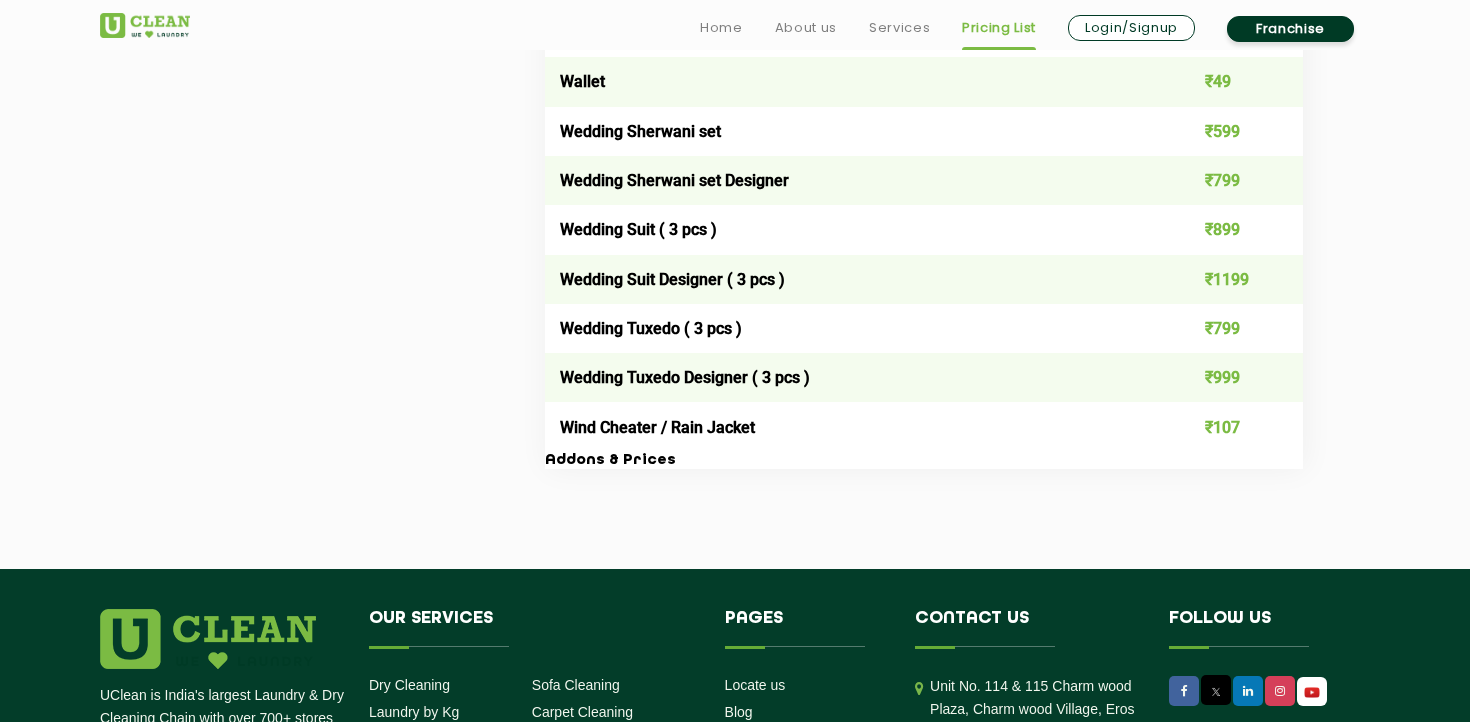 scroll, scrollTop: 4342, scrollLeft: 0, axis: vertical 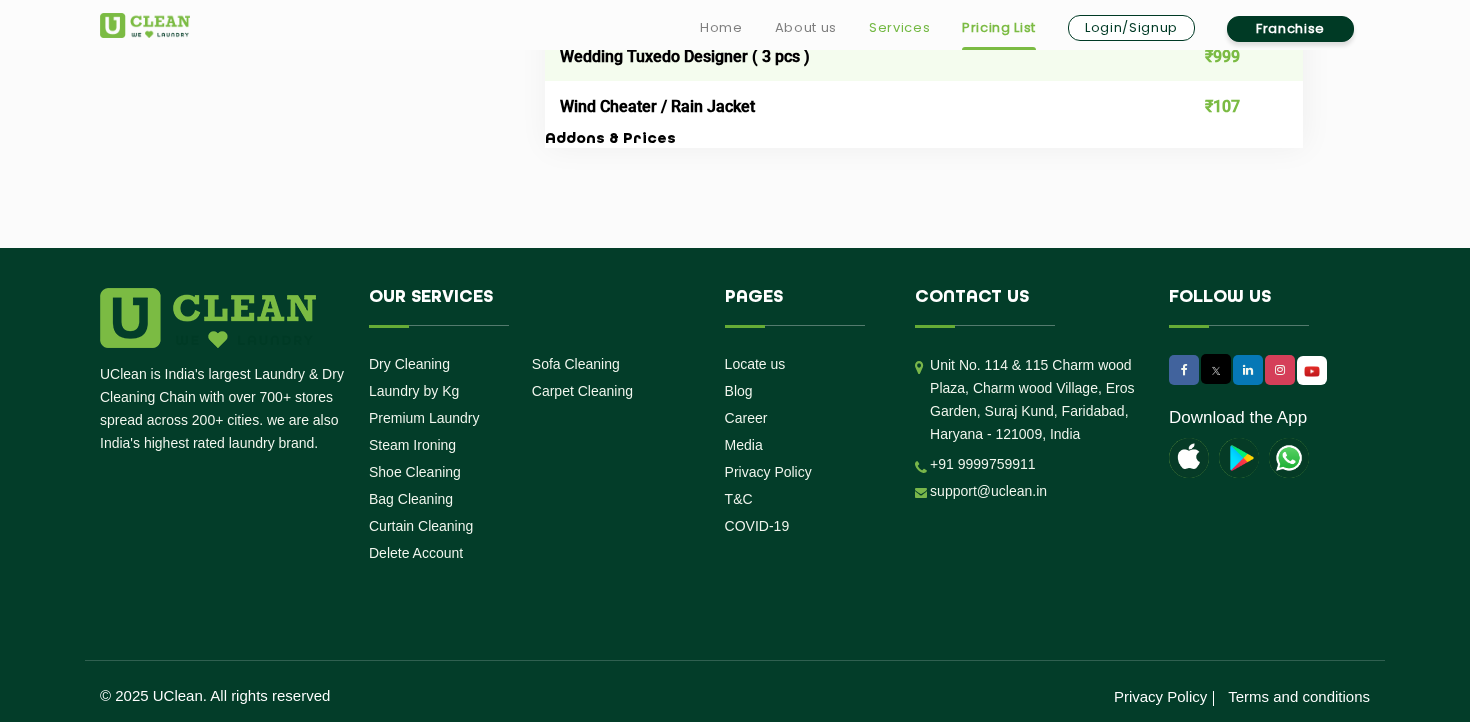 click on "Services" at bounding box center [899, 28] 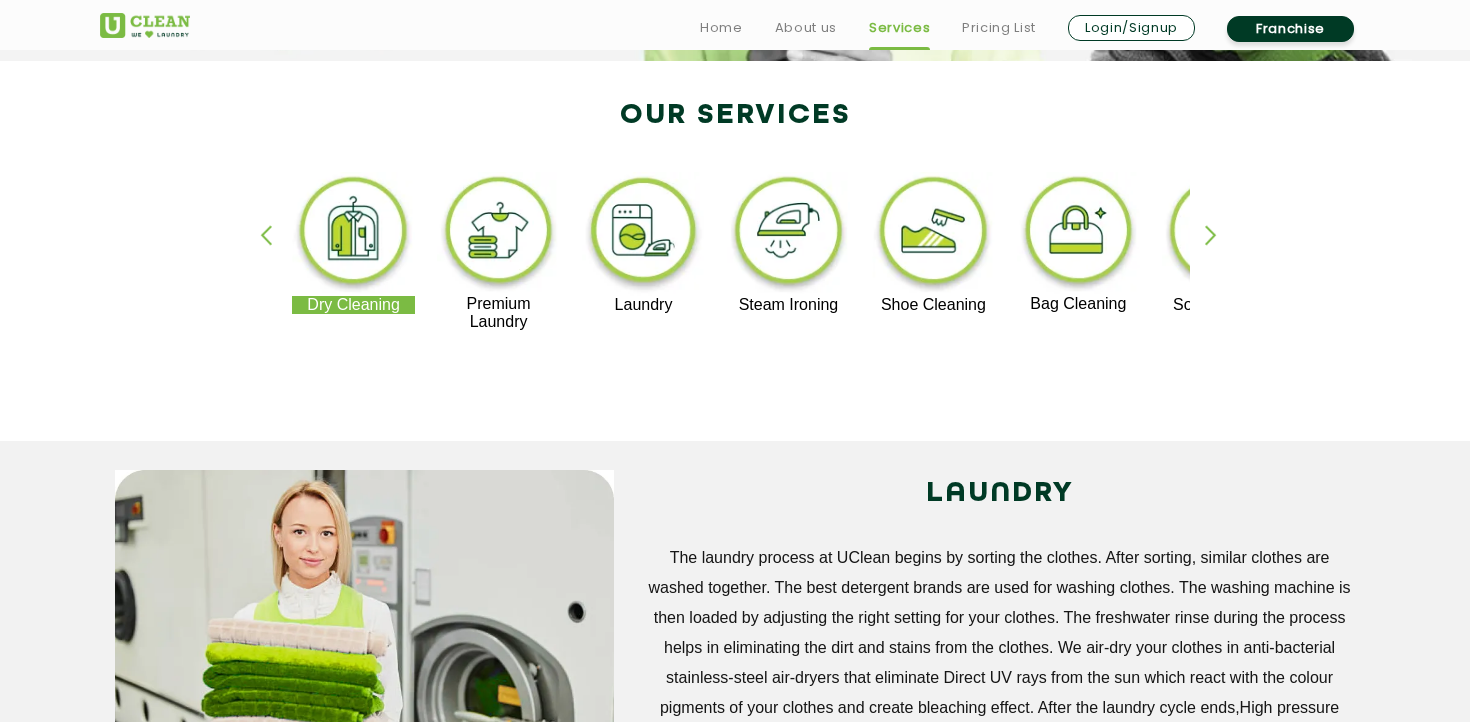 scroll, scrollTop: 407, scrollLeft: 0, axis: vertical 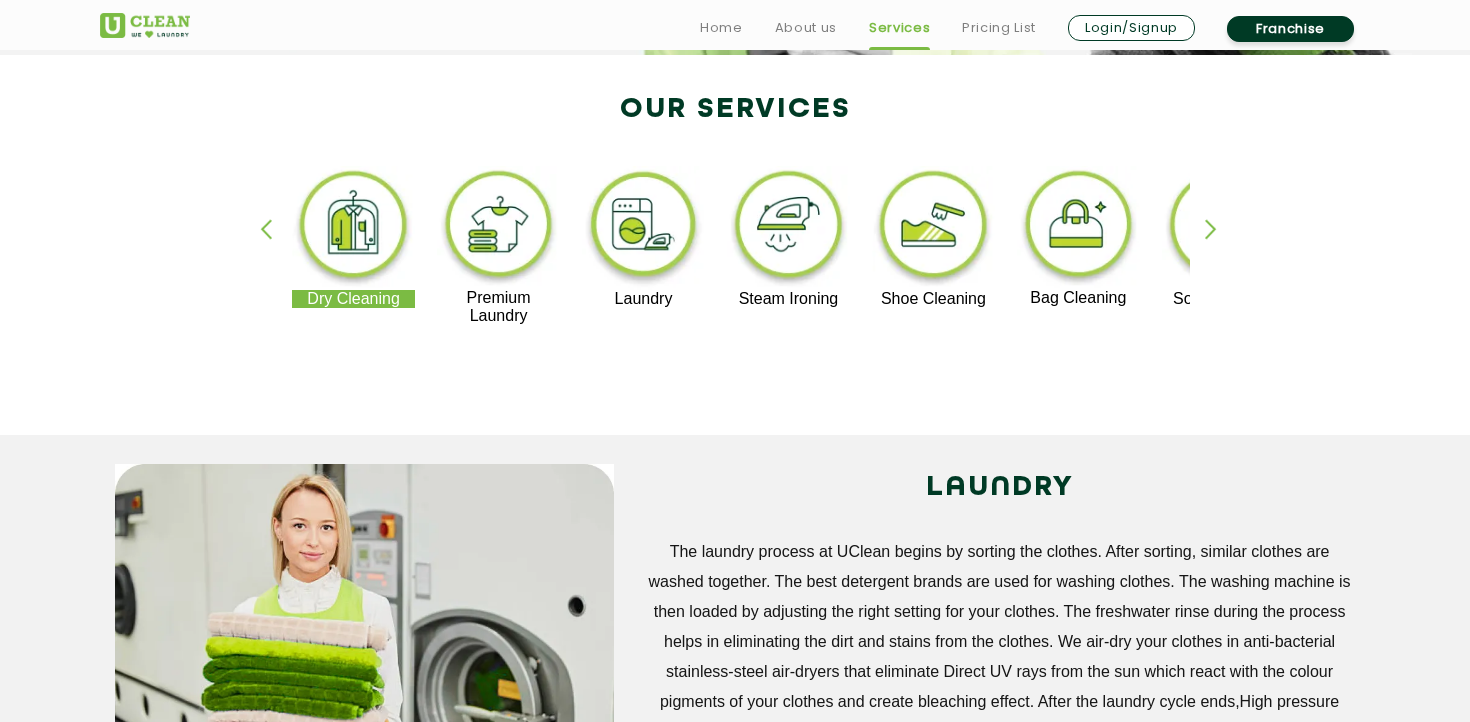 click at bounding box center [1078, 227] 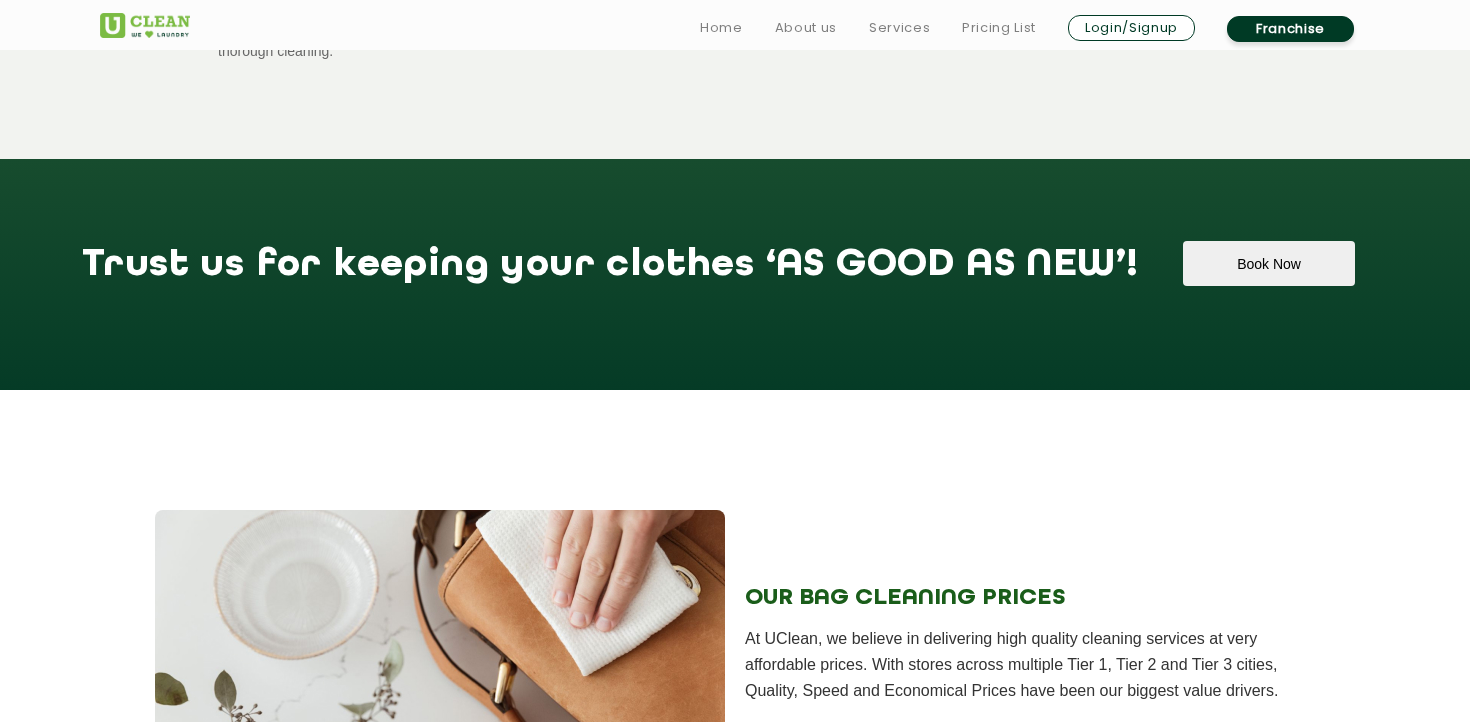 scroll, scrollTop: 1608, scrollLeft: 0, axis: vertical 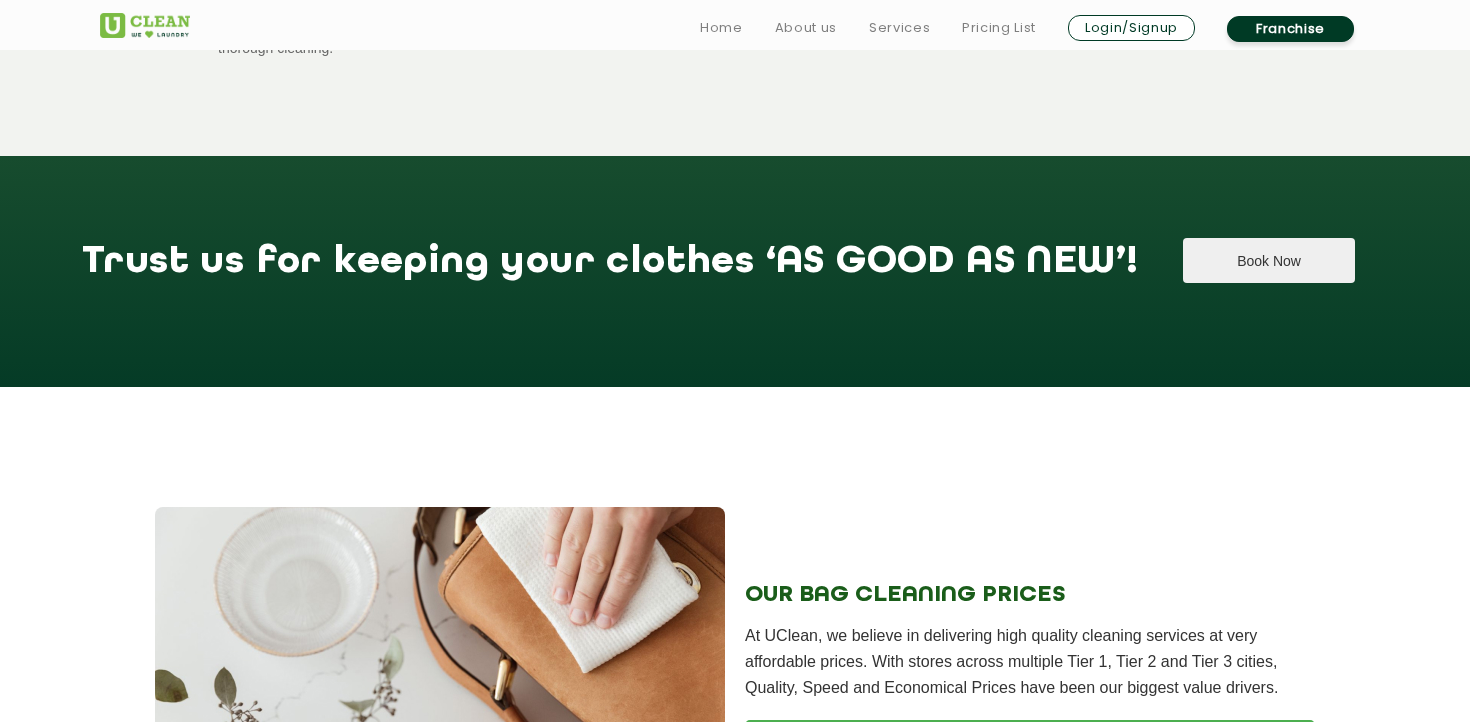 click on "Book Now" 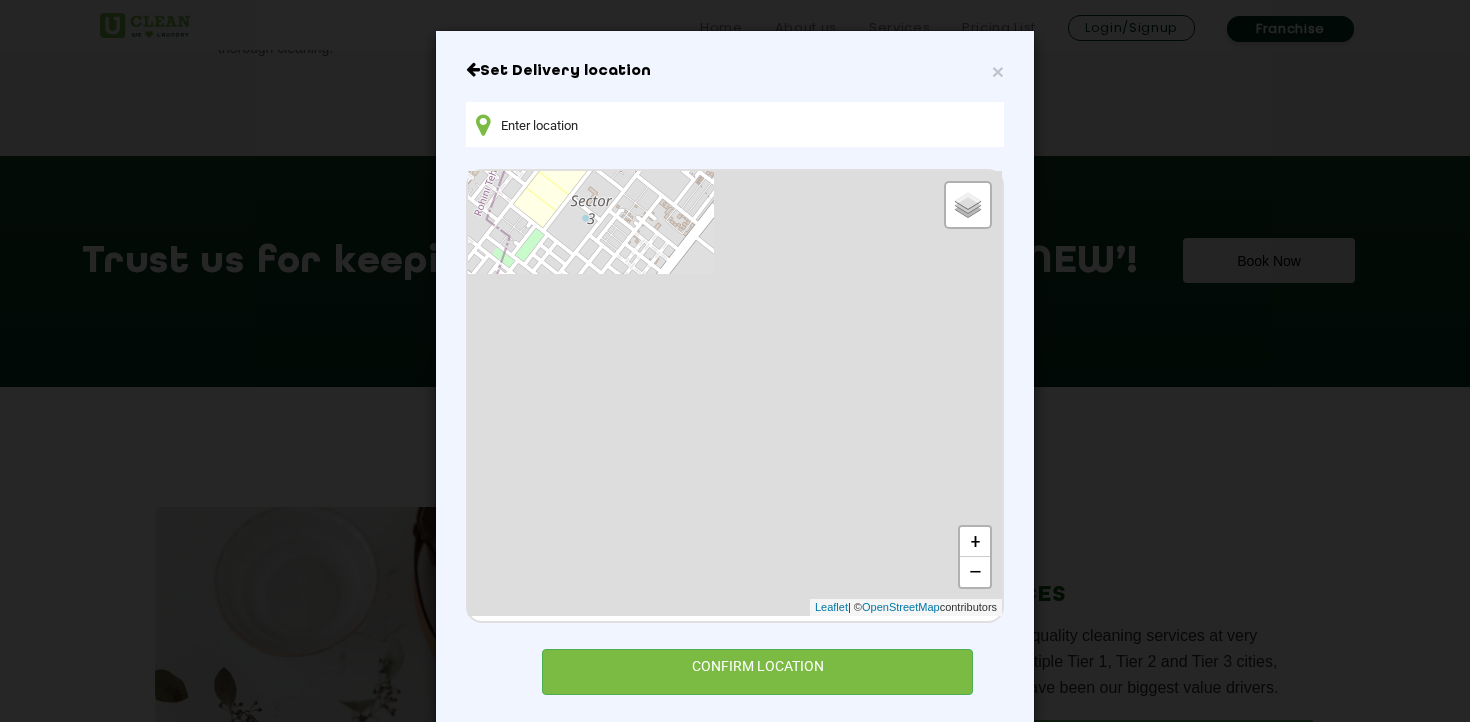 click at bounding box center [735, 124] 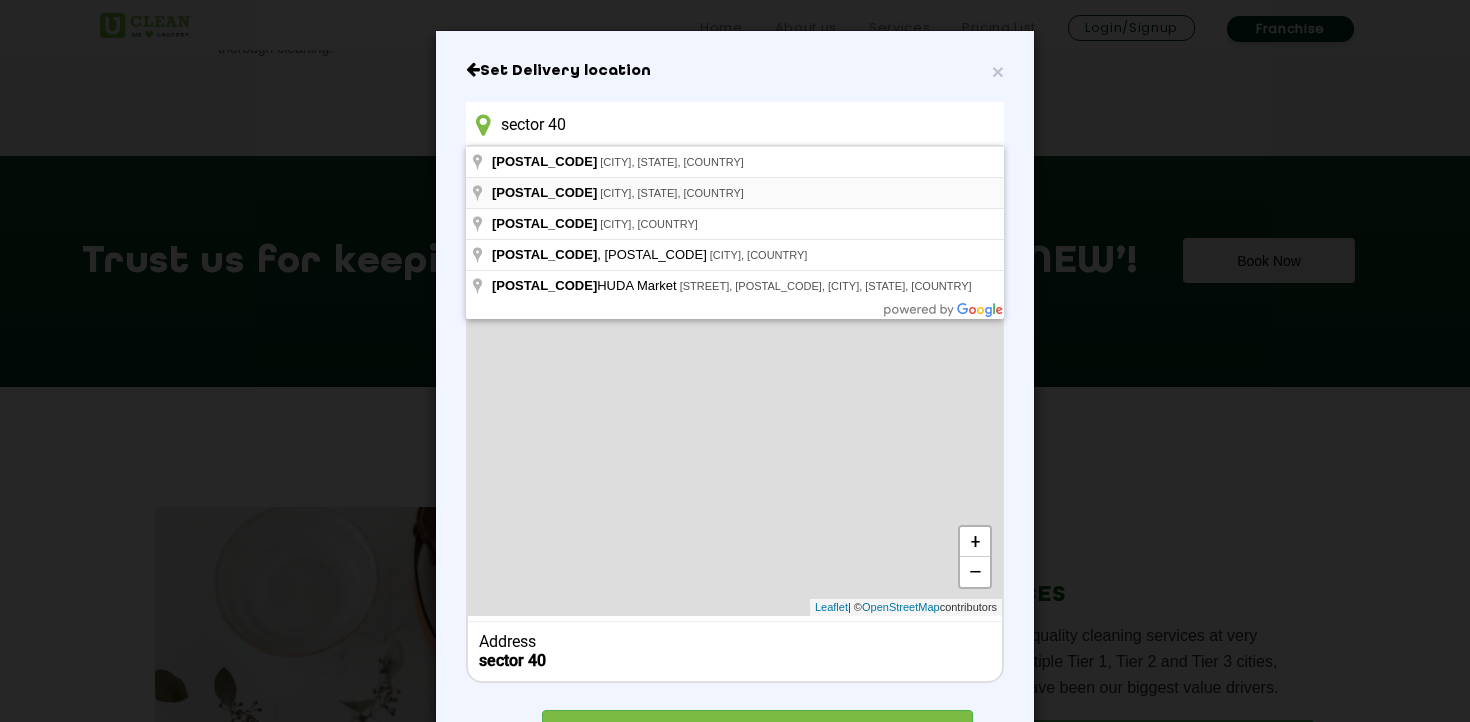 type on "sector 40" 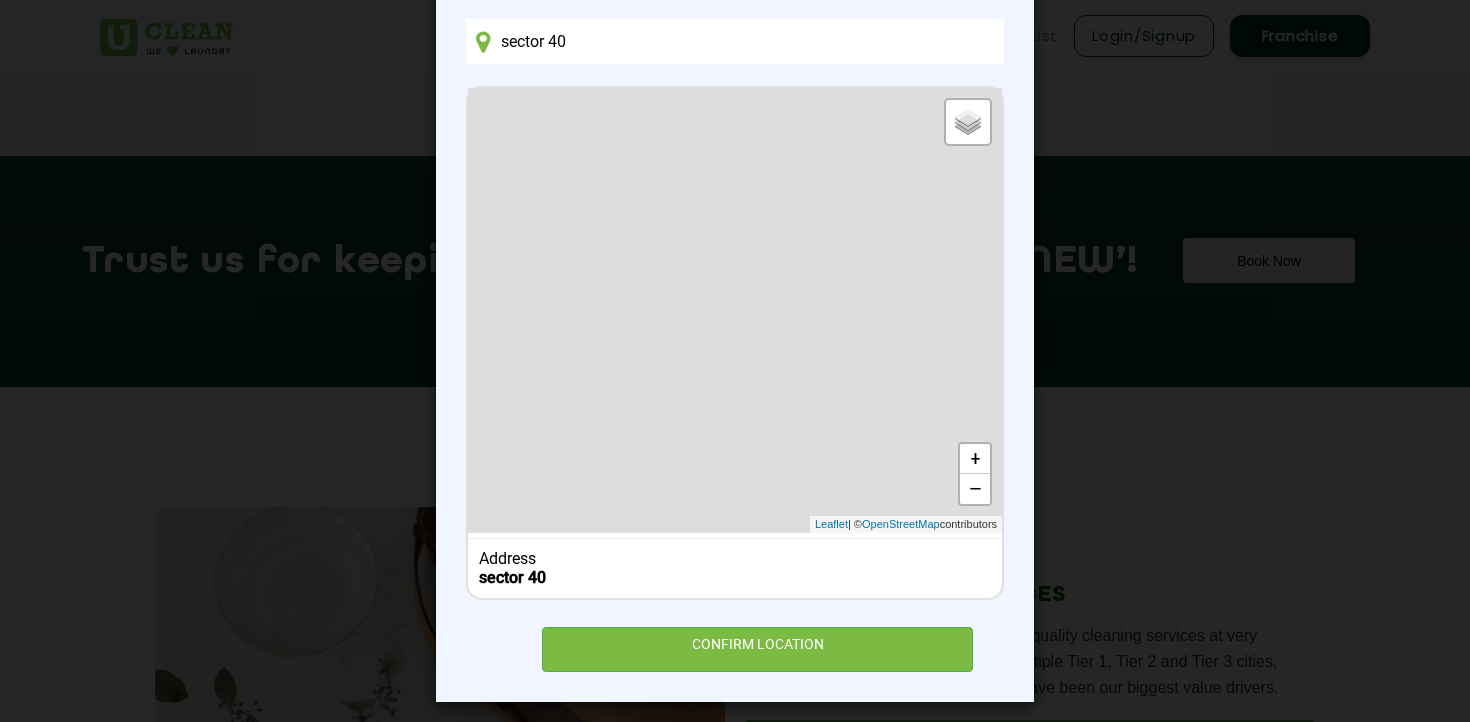 scroll, scrollTop: 85, scrollLeft: 0, axis: vertical 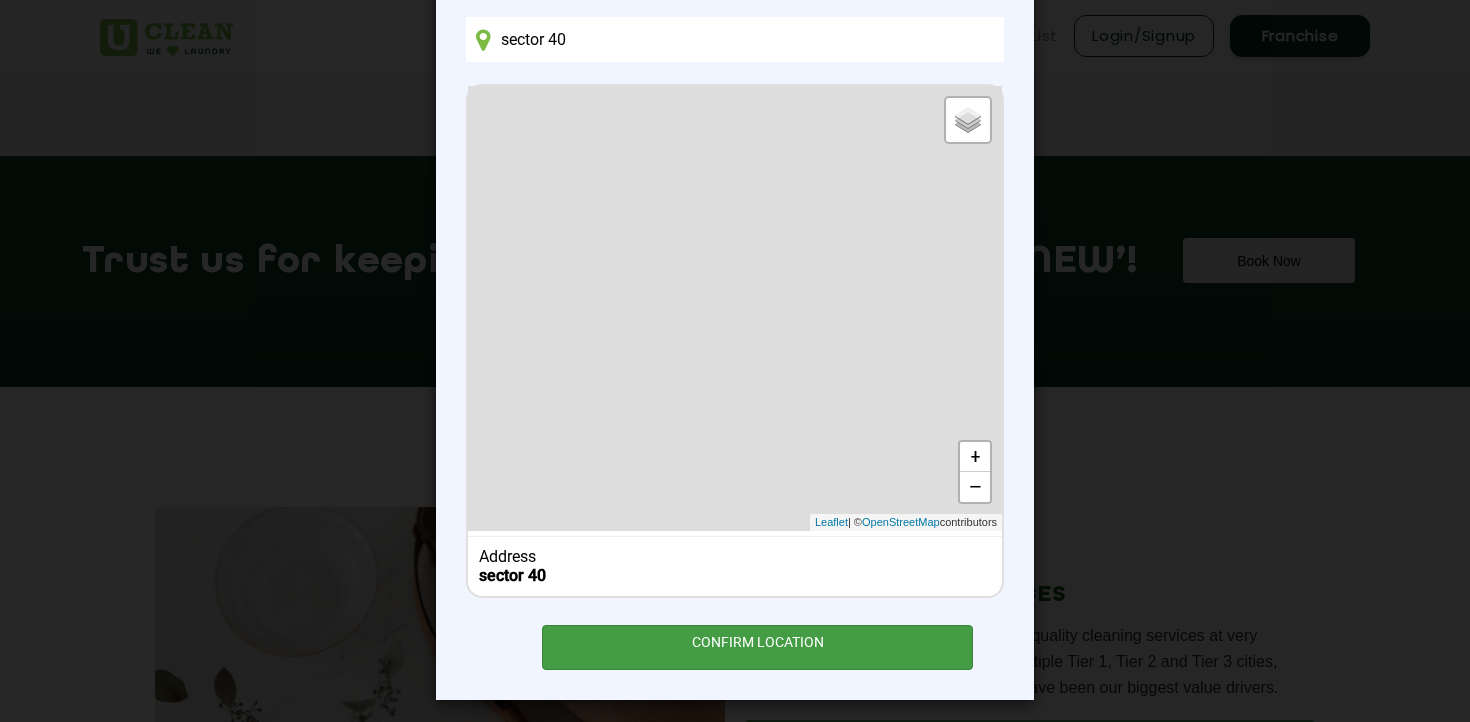 click on "CONFIRM LOCATION" at bounding box center (757, 647) 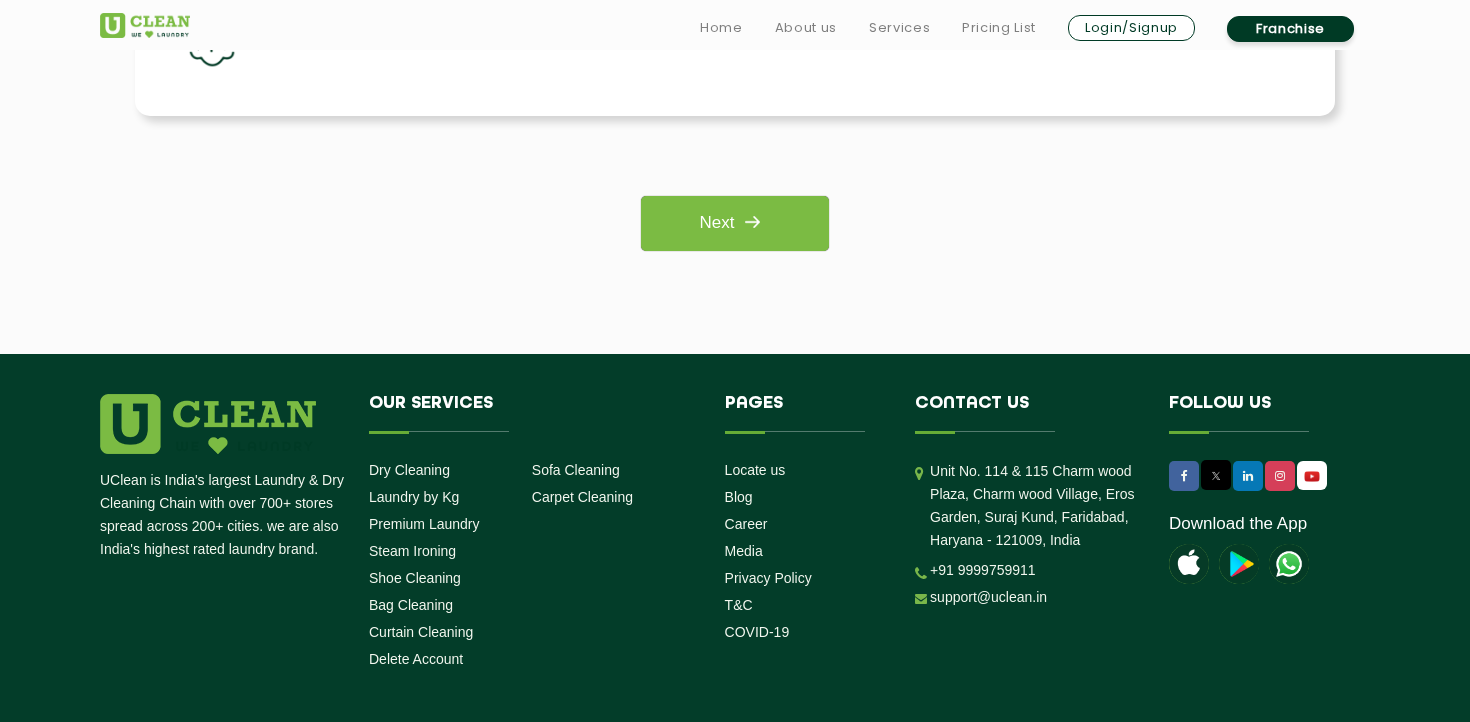 scroll, scrollTop: 1696, scrollLeft: 0, axis: vertical 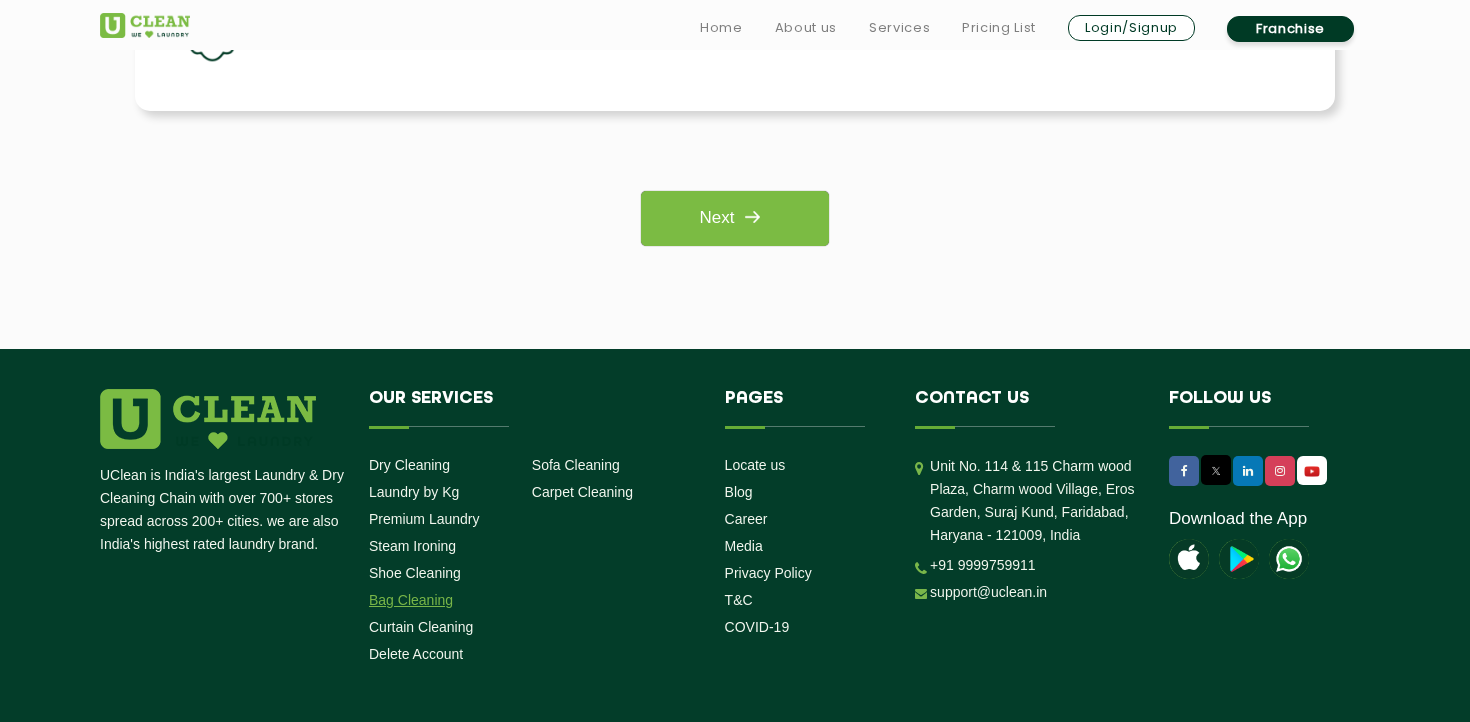 click on "Bag Cleaning" at bounding box center (411, 600) 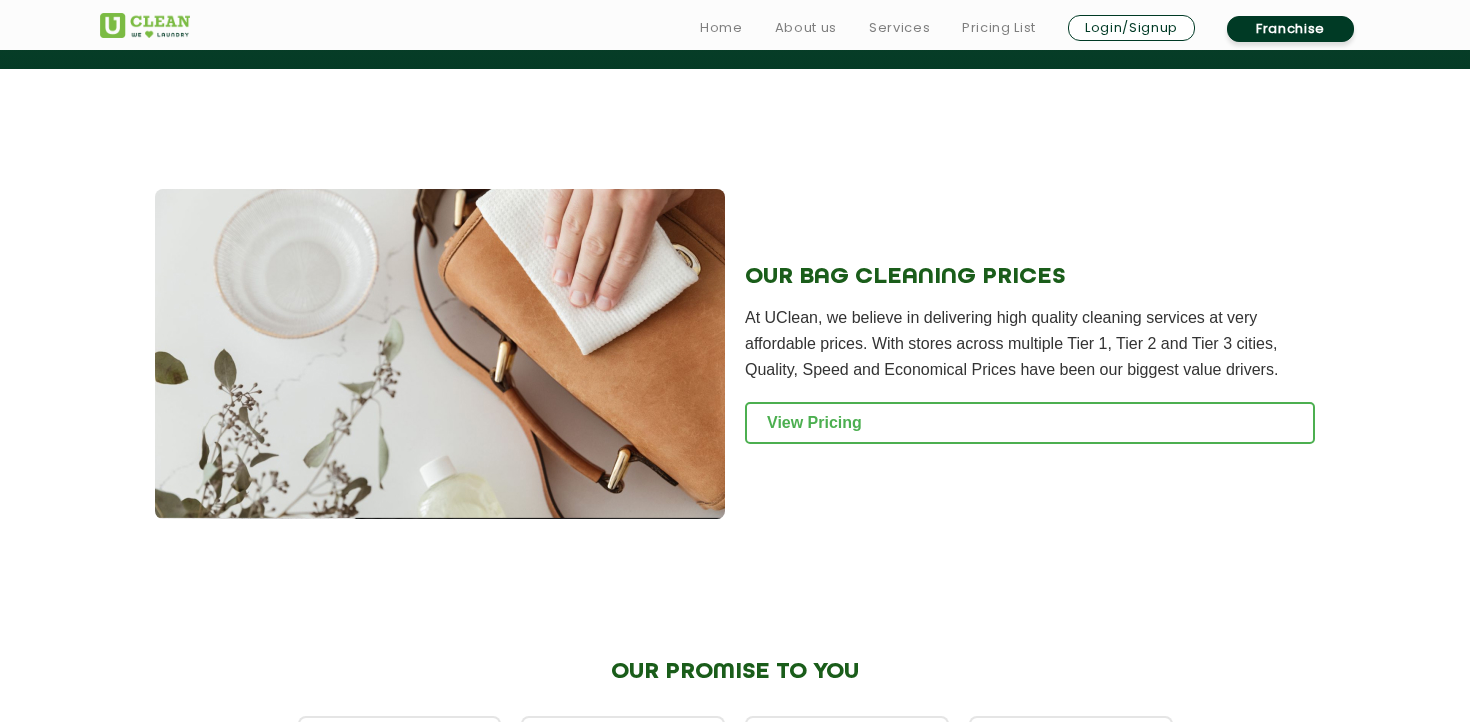 scroll, scrollTop: 1940, scrollLeft: 0, axis: vertical 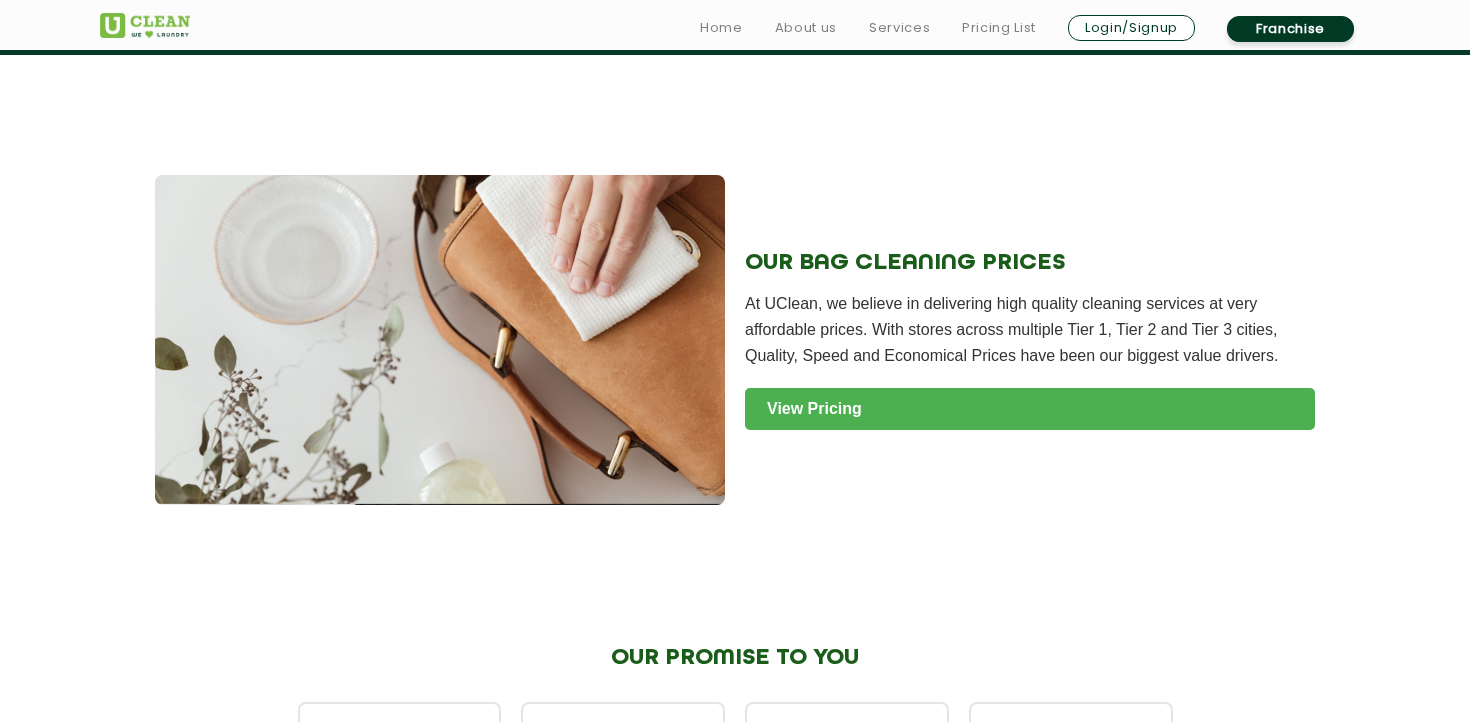 click on "View Pricing" 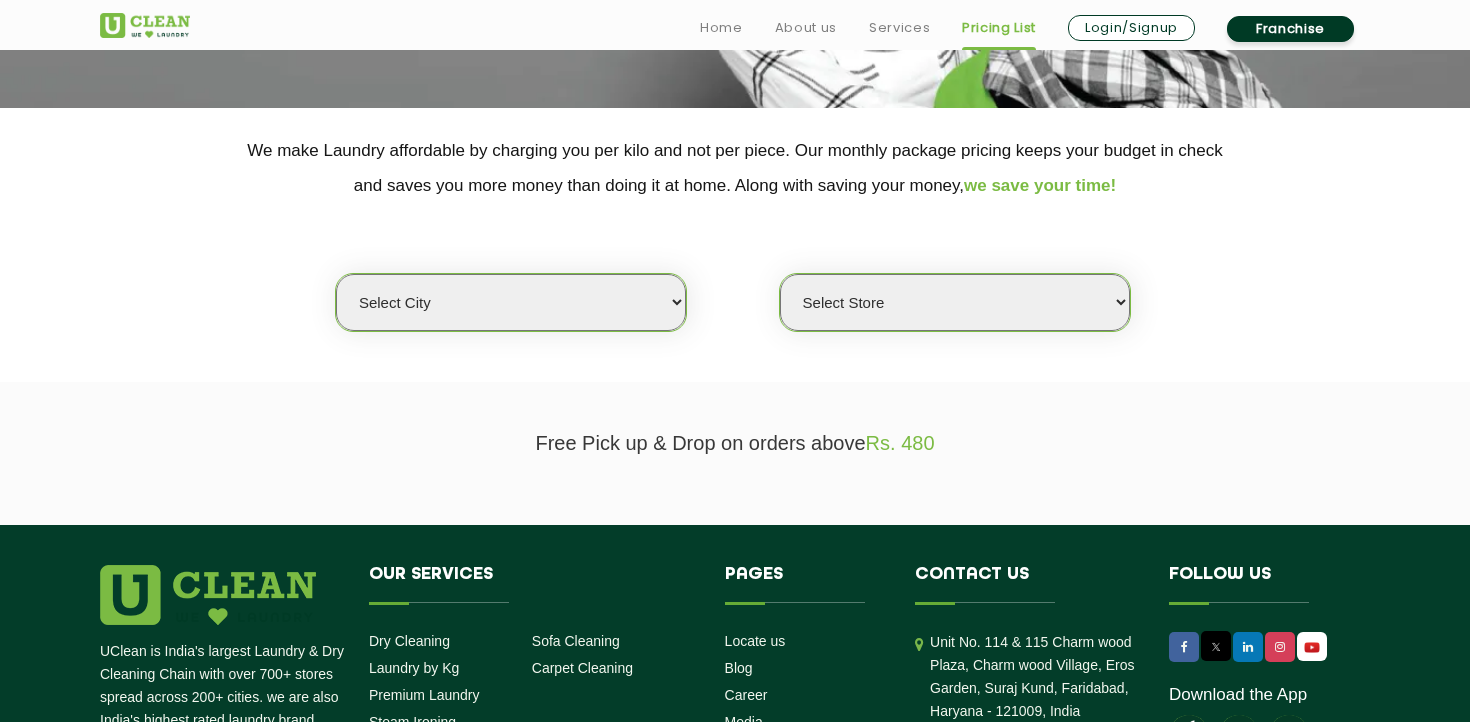 scroll, scrollTop: 338, scrollLeft: 0, axis: vertical 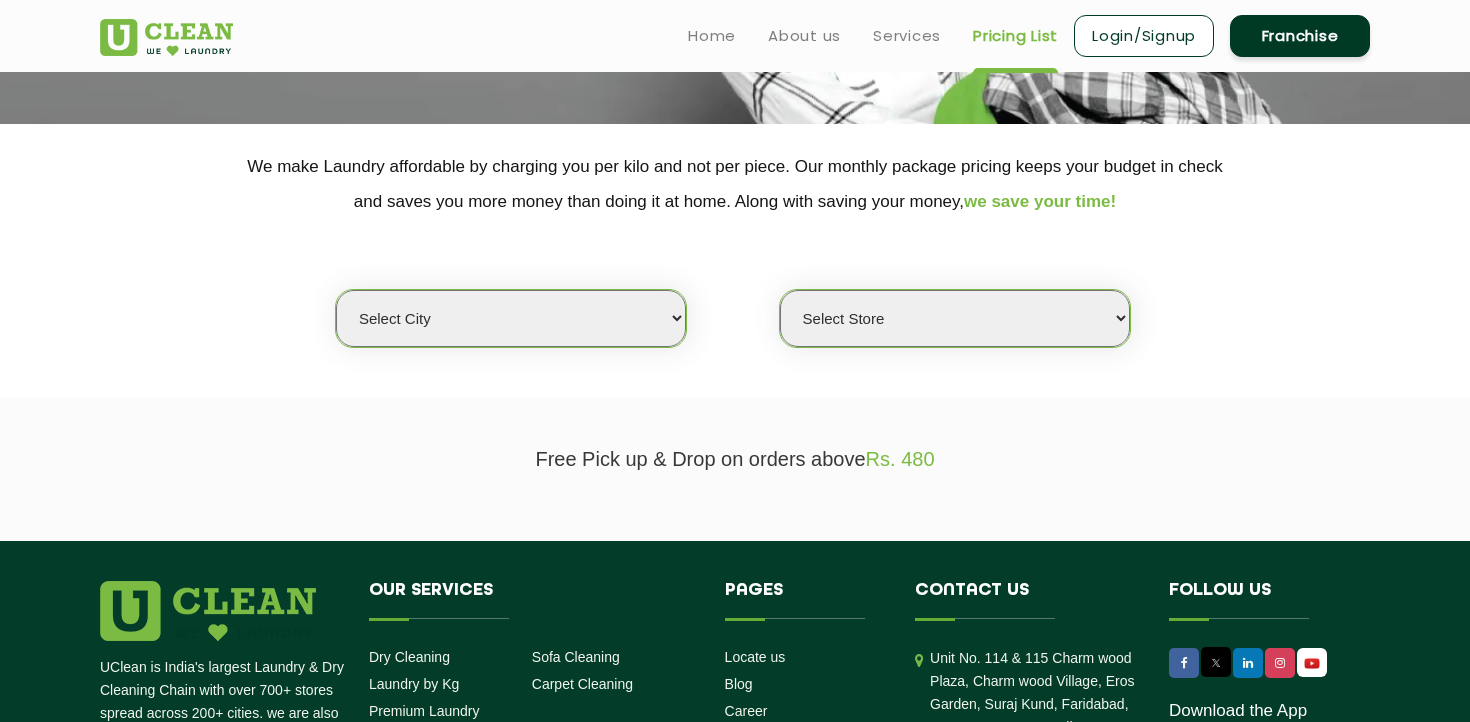 click on "Select city Aalo Agartala Agra Ahmedabad Akola Aligarh Alwar - UClean Select Amravati Aurangabad Ayodhya Bahadurgarh Bahraich Baleswar Baramulla Bareilly Barmer Barpeta Bathinda Belgaum Bengaluru Berhampur Bettiah Bhagalpur Bhilwara Bhiwadi Bhopal Bhubaneshwar Bidar Bikaner Bilaspur Bokaro Bongaigaon Chandigarh Chennai Chitrakoot Cochin Coimbatore Cooch Behar Coonoor Daman Danapur Darrang Daudnagar Dehradun Delhi Deoghar Dhanbad Dharwad Dhule Dibrugarh Digboi Dimapur Dindigul Duliajan Ellenabad Erode Faridabad Gandhidham Gandhinagar Garia Ghaziabad Goa Gohana Golaghat Gonda Gorakhpur Gurugram Guwahati Gwalior Haldwani Hamirpur Hanumangarh Haridwar Hingoli Hojai Howrah Hubli Hyderabad Imphal Indore Itanagar Jagdalpur Jagraon Jaipur Jaipur - Select Jammu Jamshedpur Jehanabad Jhansi Jodhpur Jorhat Kaithal Kakinada Kanpur Kargil Karimganj Kathmandu Kharupetia Khopoli Kochi Kohima Kokapet Kokrajhar Kolhapur Kolkata Kota - Select Kotdwar Krishnanagar Kundli Kurnool Latur Leh Longding Lower Subansiri Lucknow Madurai" at bounding box center (511, 318) 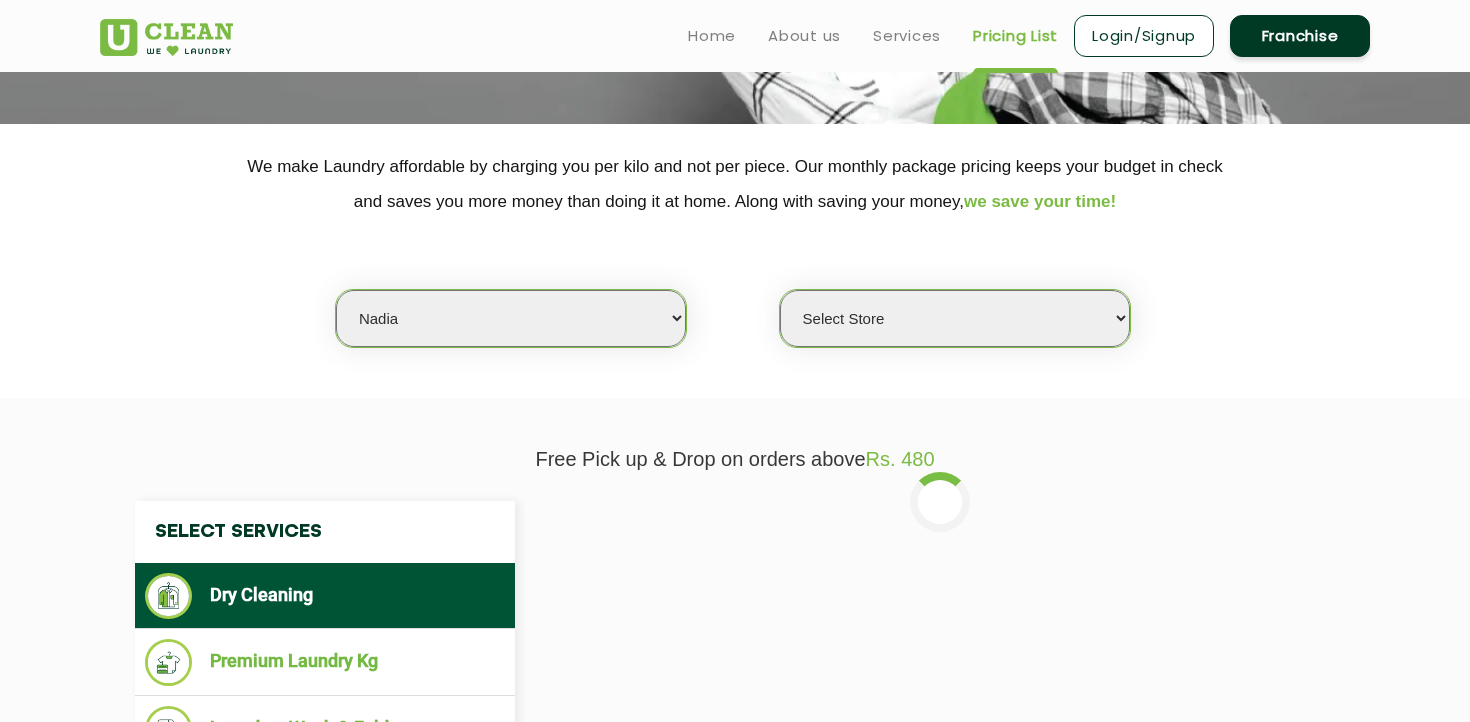 click on "Select city Aalo Agartala Agra Ahmedabad Akola Aligarh Alwar - UClean Select Amravati Aurangabad Ayodhya Bahadurgarh Bahraich Baleswar Baramulla Bareilly Barmer Barpeta Bathinda Belgaum Bengaluru Berhampur Bettiah Bhagalpur Bhilwara Bhiwadi Bhopal Bhubaneshwar Bidar Bikaner Bilaspur Bokaro Bongaigaon Chandigarh Chennai Chitrakoot Cochin Coimbatore Cooch Behar Coonoor Daman Danapur Darrang Daudnagar Dehradun Delhi Deoghar Dhanbad Dharwad Dhule Dibrugarh Digboi Dimapur Dindigul Duliajan Ellenabad Erode Faridabad Gandhidham Gandhinagar Garia Ghaziabad Goa Gohana Golaghat Gonda Gorakhpur Gurugram Guwahati Gwalior Haldwani Hamirpur Hanumangarh Haridwar Hingoli Hojai Howrah Hubli Hyderabad Imphal Indore Itanagar Jagdalpur Jagraon Jaipur Jaipur - Select Jammu Jamshedpur Jehanabad Jhansi Jodhpur Jorhat Kaithal Kakinada Kanpur Kargil Karimganj Kathmandu Kharupetia Khopoli Kochi Kohima Kokapet Kokrajhar Kolhapur Kolkata Kota - Select Kotdwar Krishnanagar Kundli Kurnool Latur Leh Longding Lower Subansiri Lucknow Madurai" at bounding box center (511, 318) 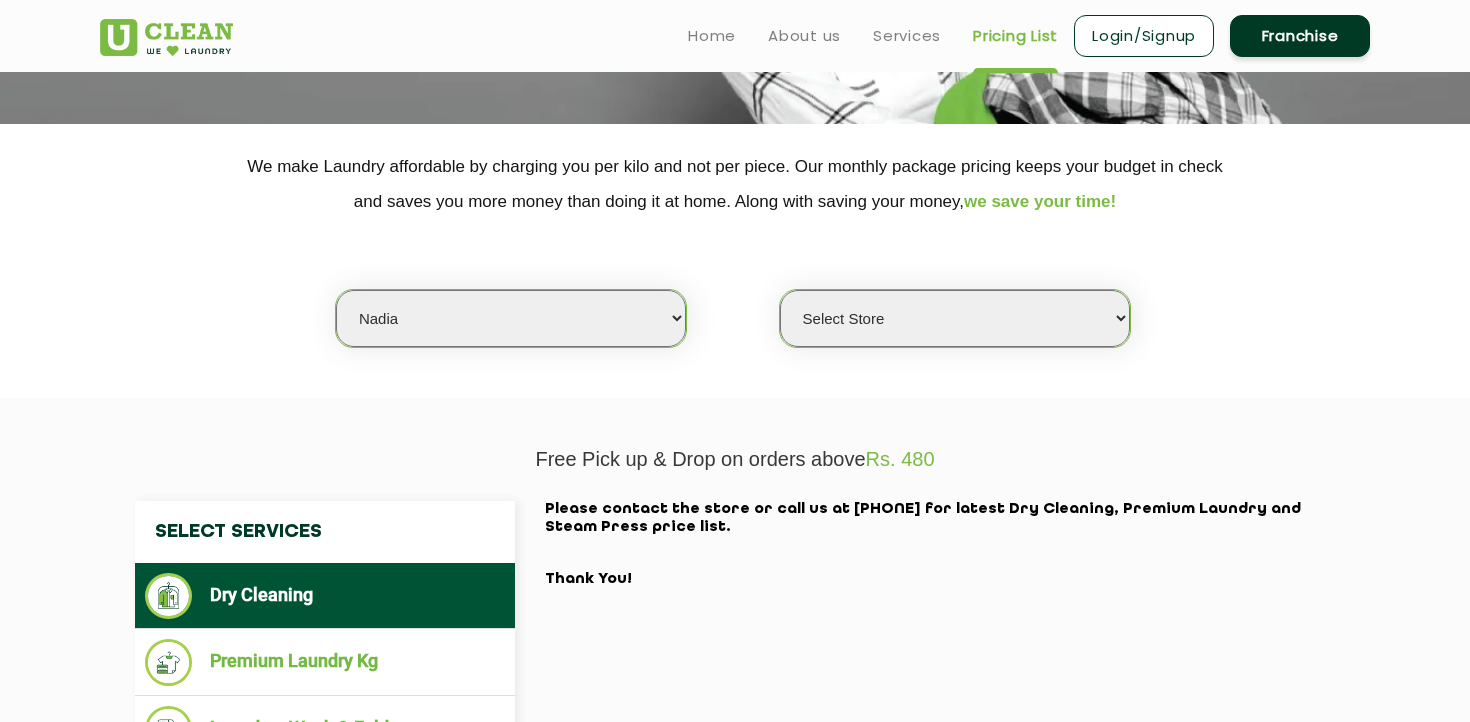 select on "3" 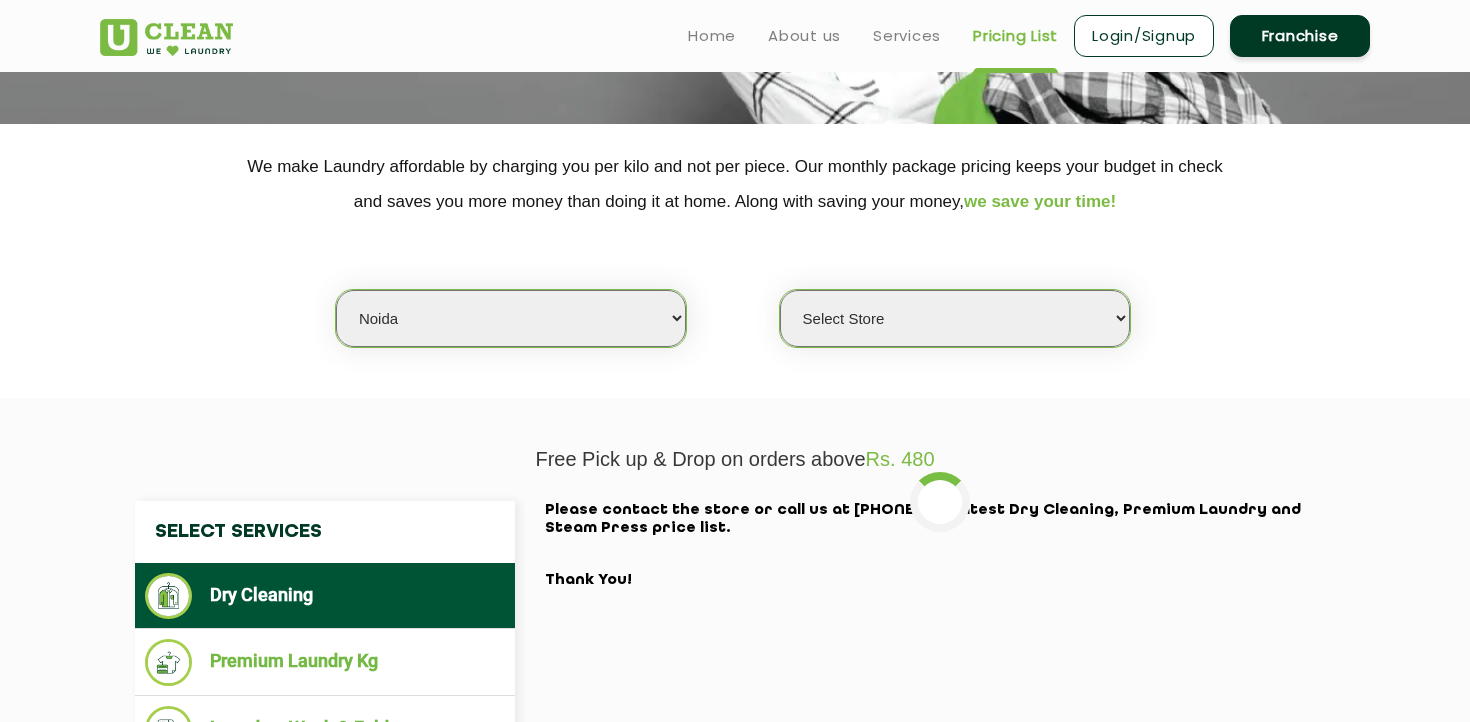 select on "0" 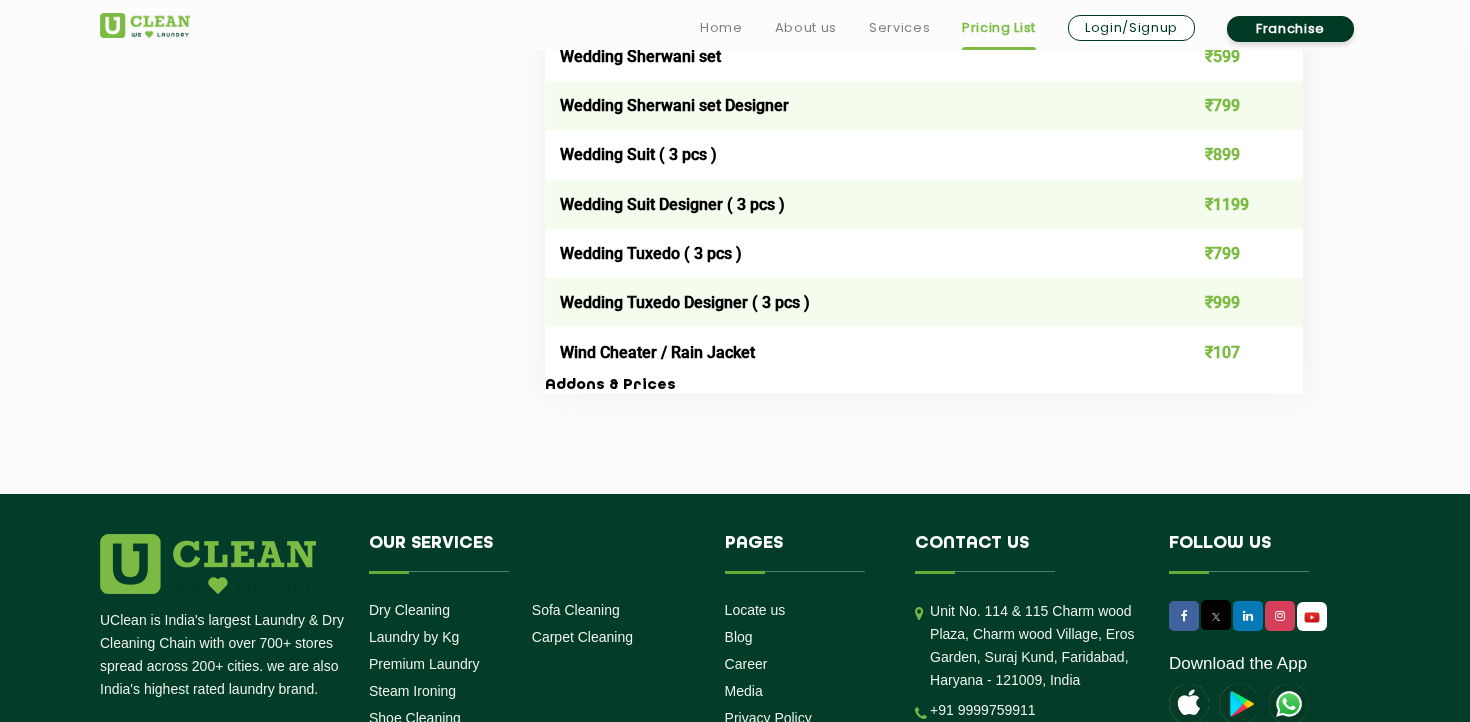 scroll, scrollTop: 4342, scrollLeft: 0, axis: vertical 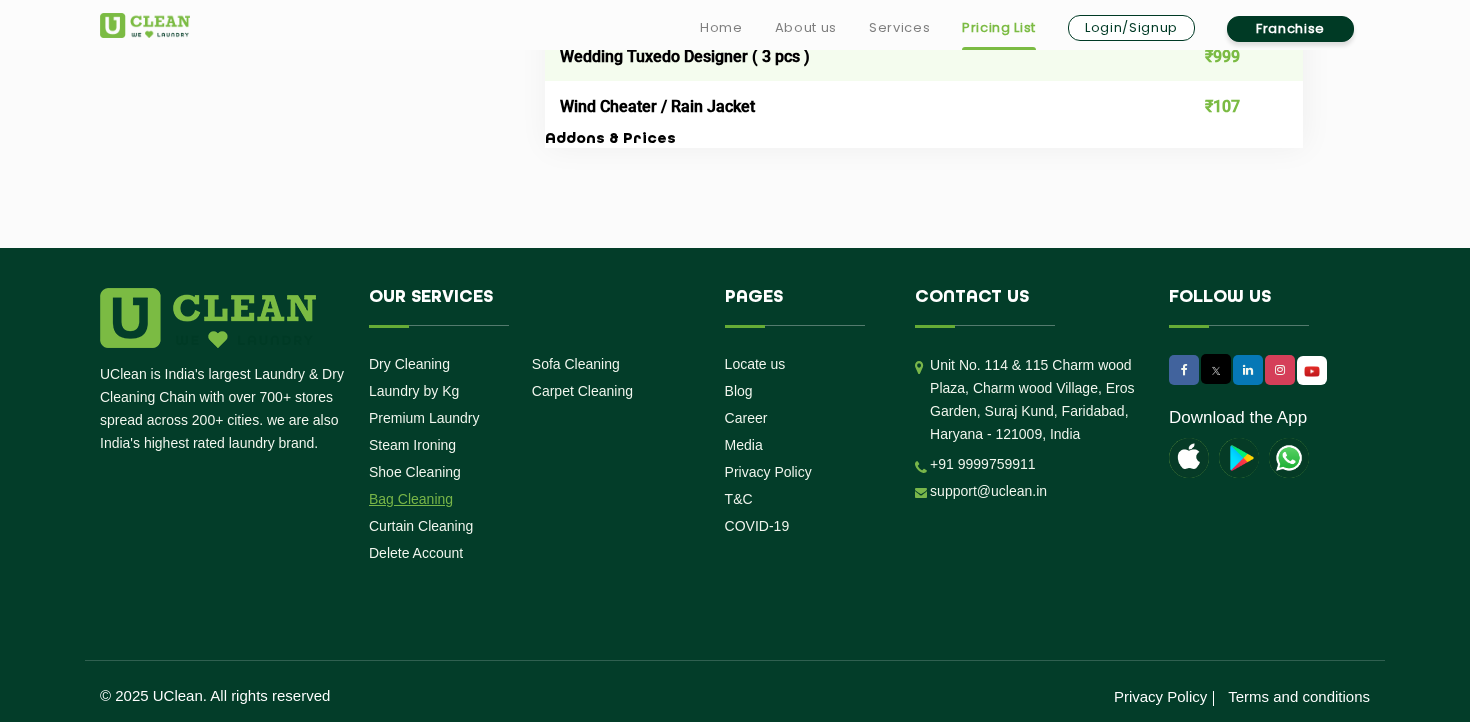 click on "Bag Cleaning" at bounding box center (411, 499) 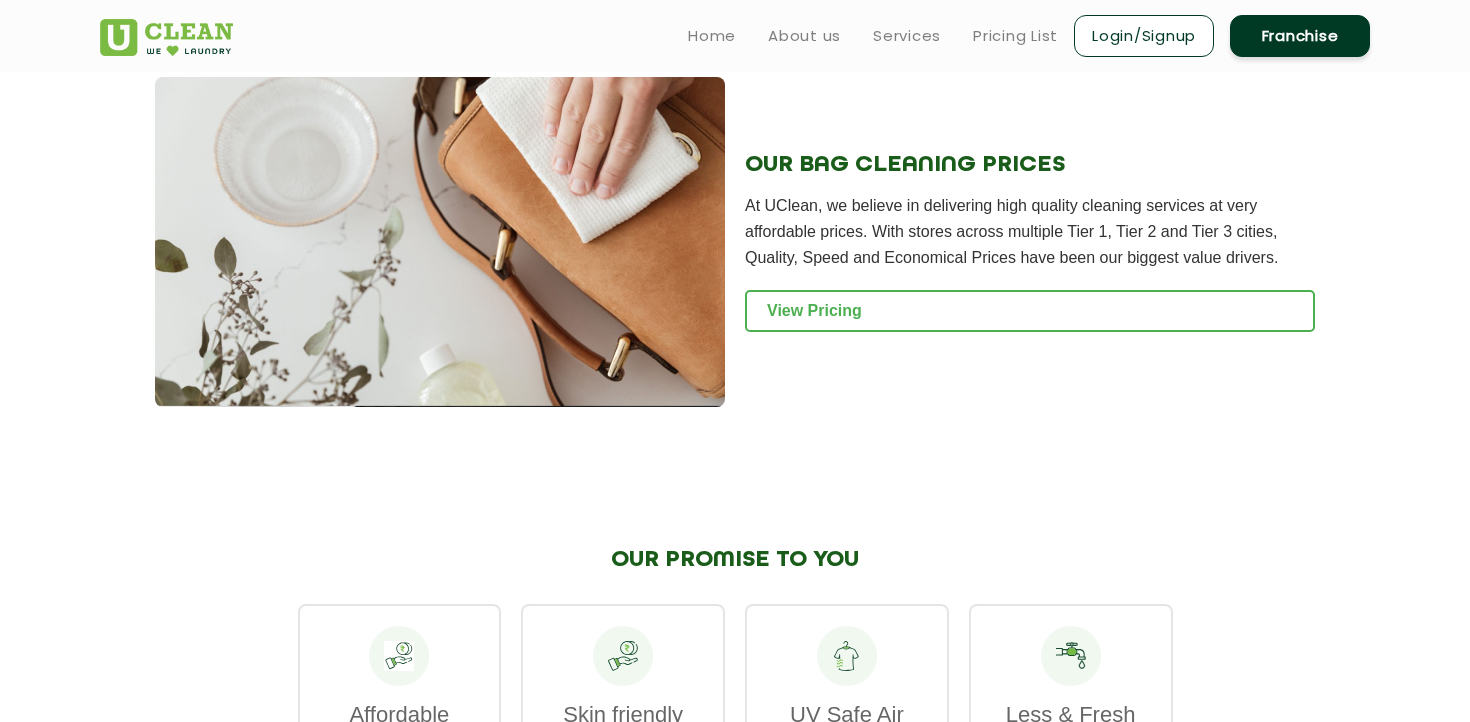 scroll, scrollTop: 2020, scrollLeft: 0, axis: vertical 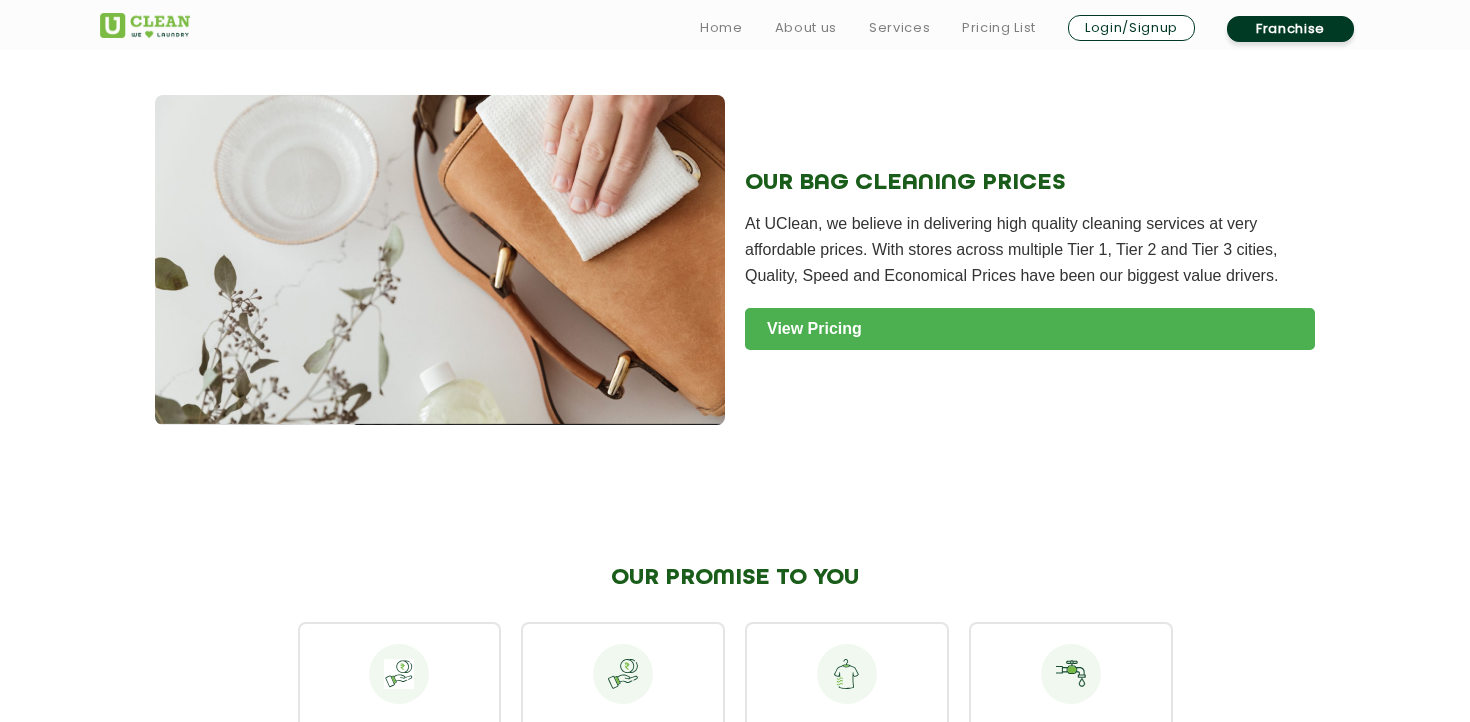 click on "View Pricing" 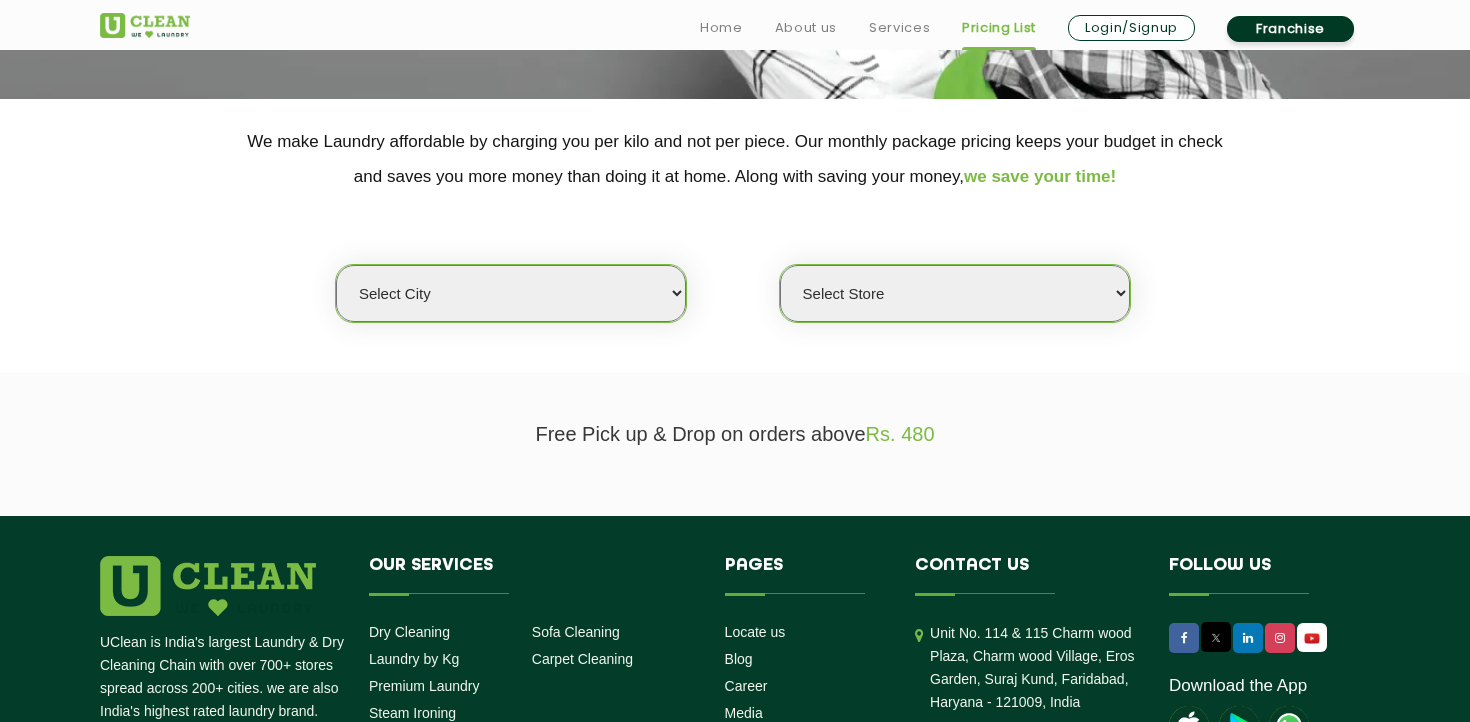 scroll, scrollTop: 369, scrollLeft: 0, axis: vertical 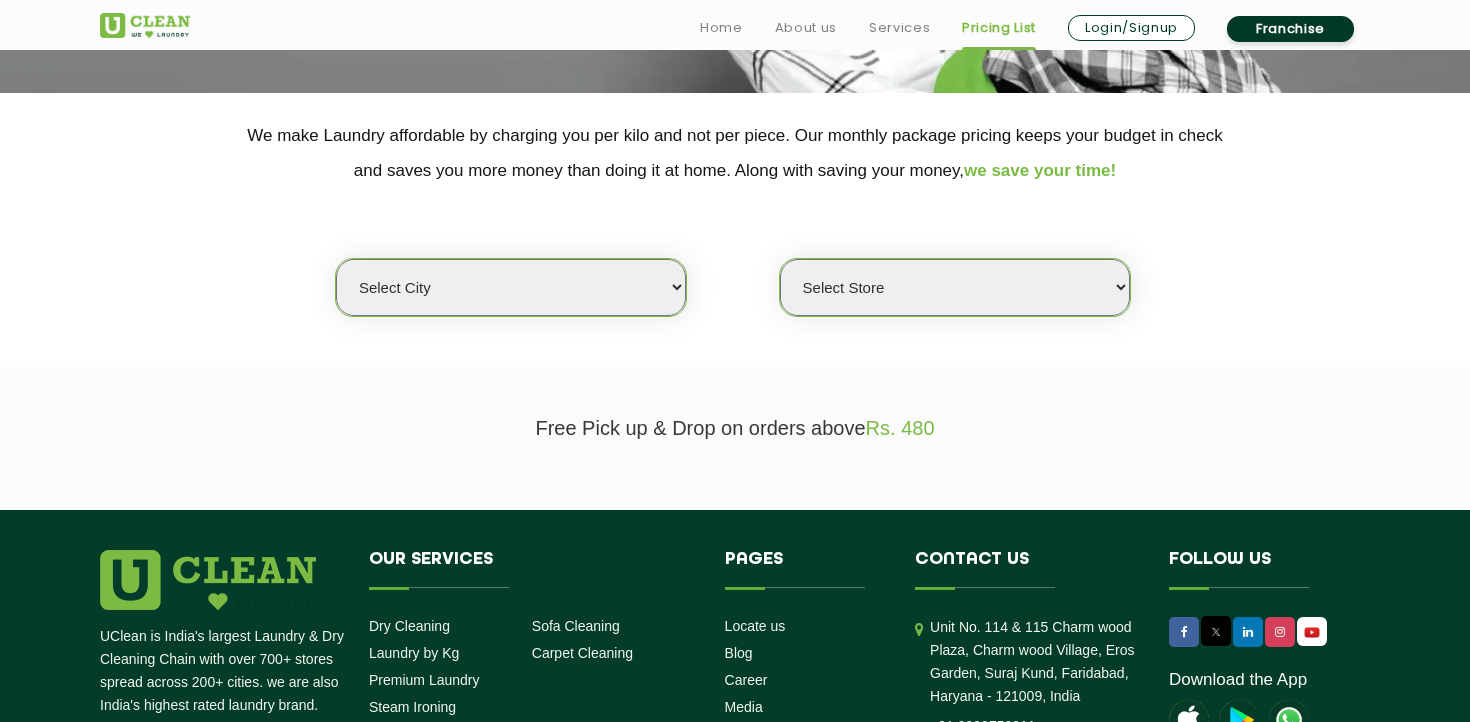 click on "Select city Aalo Agartala Agra Ahmedabad Akola Aligarh Alwar - UClean Select Amravati Aurangabad Ayodhya Bahadurgarh Bahraich Baleswar Baramulla Bareilly Barmer Barpeta Bathinda Belgaum Bengaluru Berhampur Bettiah Bhagalpur Bhilwara Bhiwadi Bhopal Bhubaneshwar Bidar Bikaner Bilaspur Bokaro Bongaigaon Chandigarh Chennai Chitrakoot Cochin Coimbatore Cooch Behar Coonoor Daman Danapur Darrang Daudnagar Dehradun Delhi Deoghar Dhanbad Dharwad Dhule Dibrugarh Digboi Dimapur Dindigul Duliajan Ellenabad Erode Faridabad Gandhidham Gandhinagar Garia Ghaziabad Goa Gohana Golaghat Gonda Gorakhpur Gurugram Guwahati Gwalior Haldwani Hamirpur Hanumangarh Haridwar Hingoli Hojai Howrah Hubli Hyderabad Imphal Indore Itanagar Jagdalpur Jagraon Jaipur Jaipur - Select Jammu Jamshedpur Jehanabad Jhansi Jodhpur Jorhat Kaithal Kakinada Kanpur Kargil Karimganj Kathmandu Kharupetia Khopoli Kochi Kohima Kokapet Kokrajhar Kolhapur Kolkata Kota - Select Kotdwar Krishnanagar Kundli Kurnool Latur Leh Longding Lower Subansiri Lucknow Madurai" at bounding box center (511, 287) 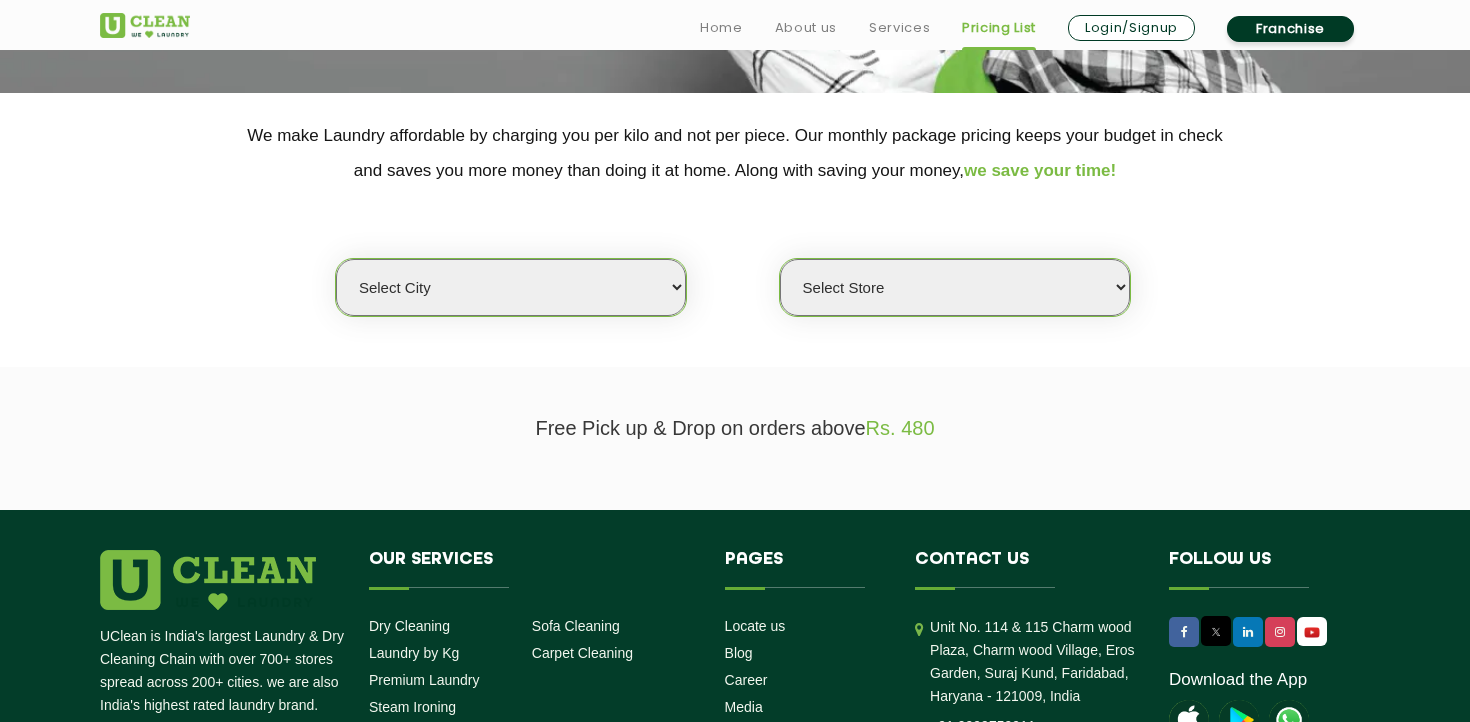 select on "3" 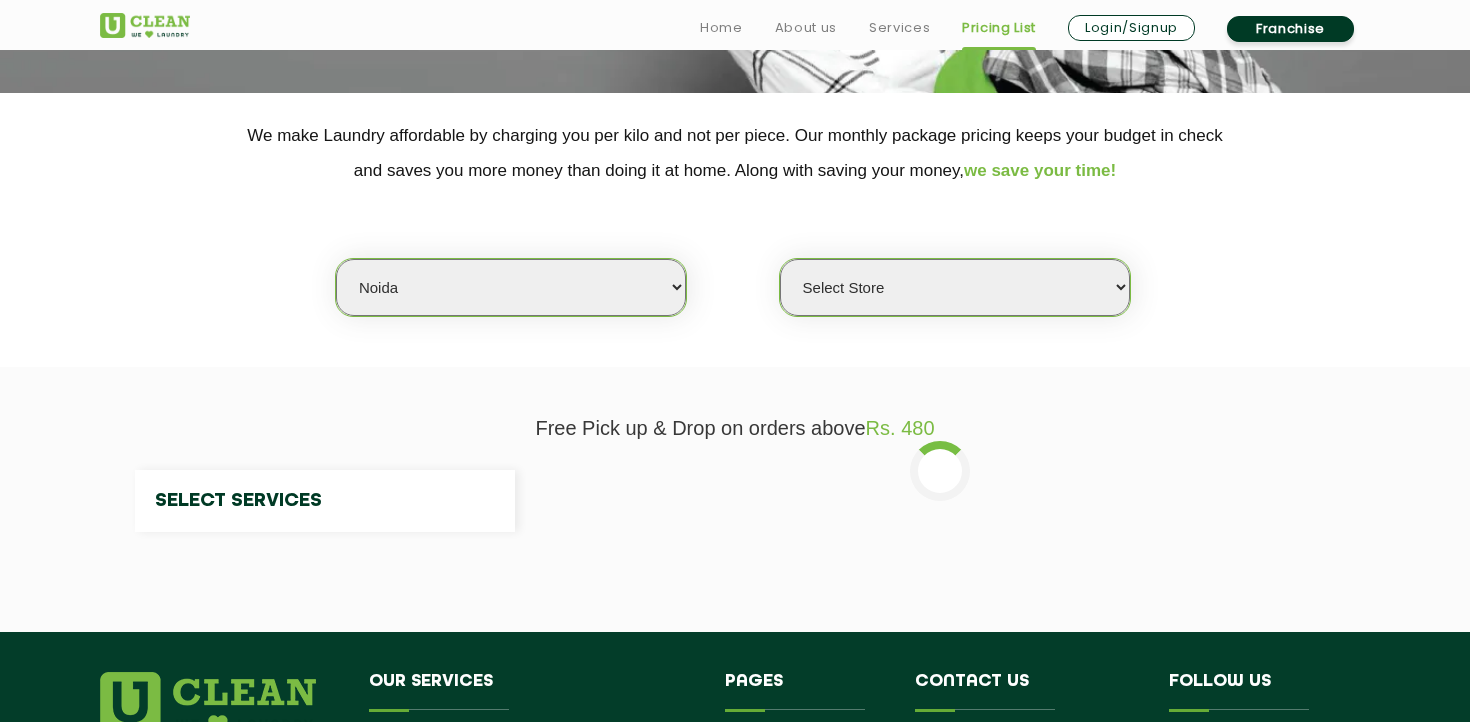 select on "0" 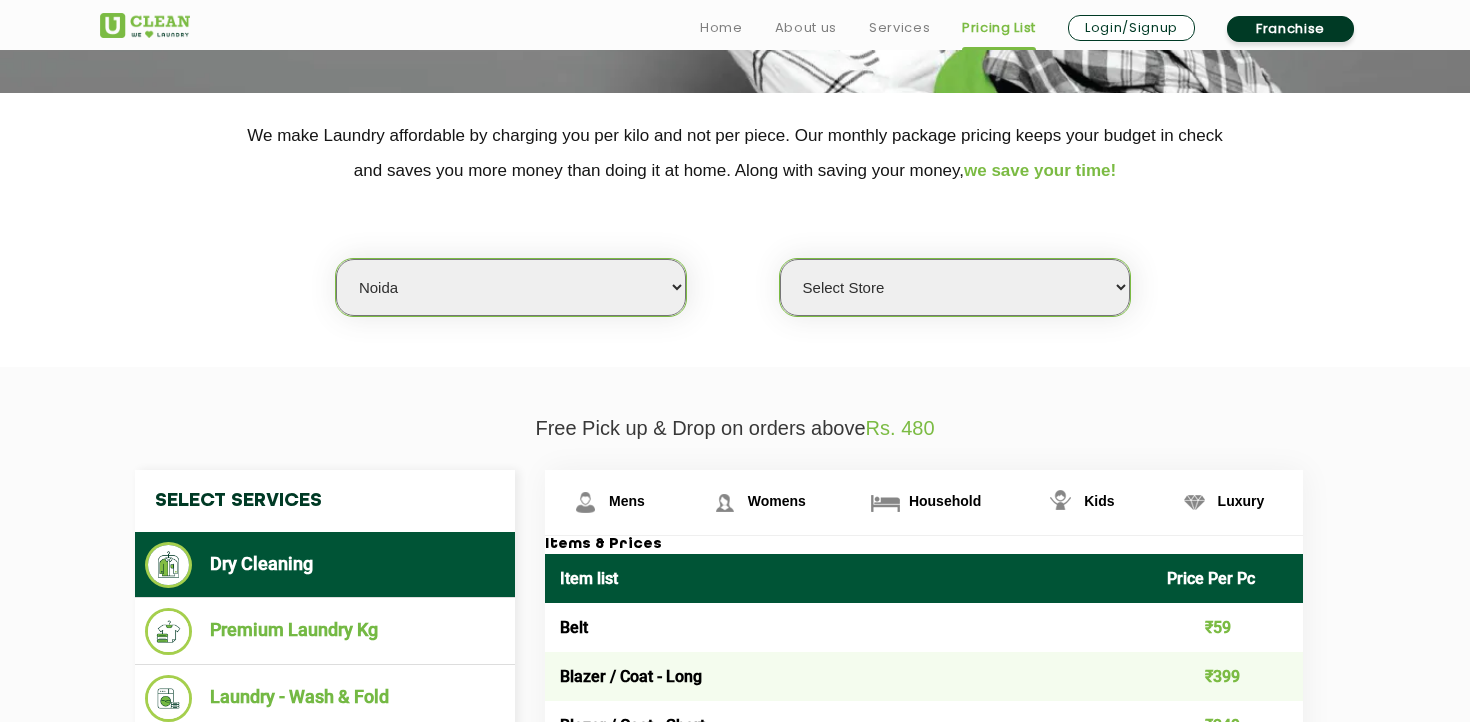 click on "Select Services" at bounding box center [325, 501] 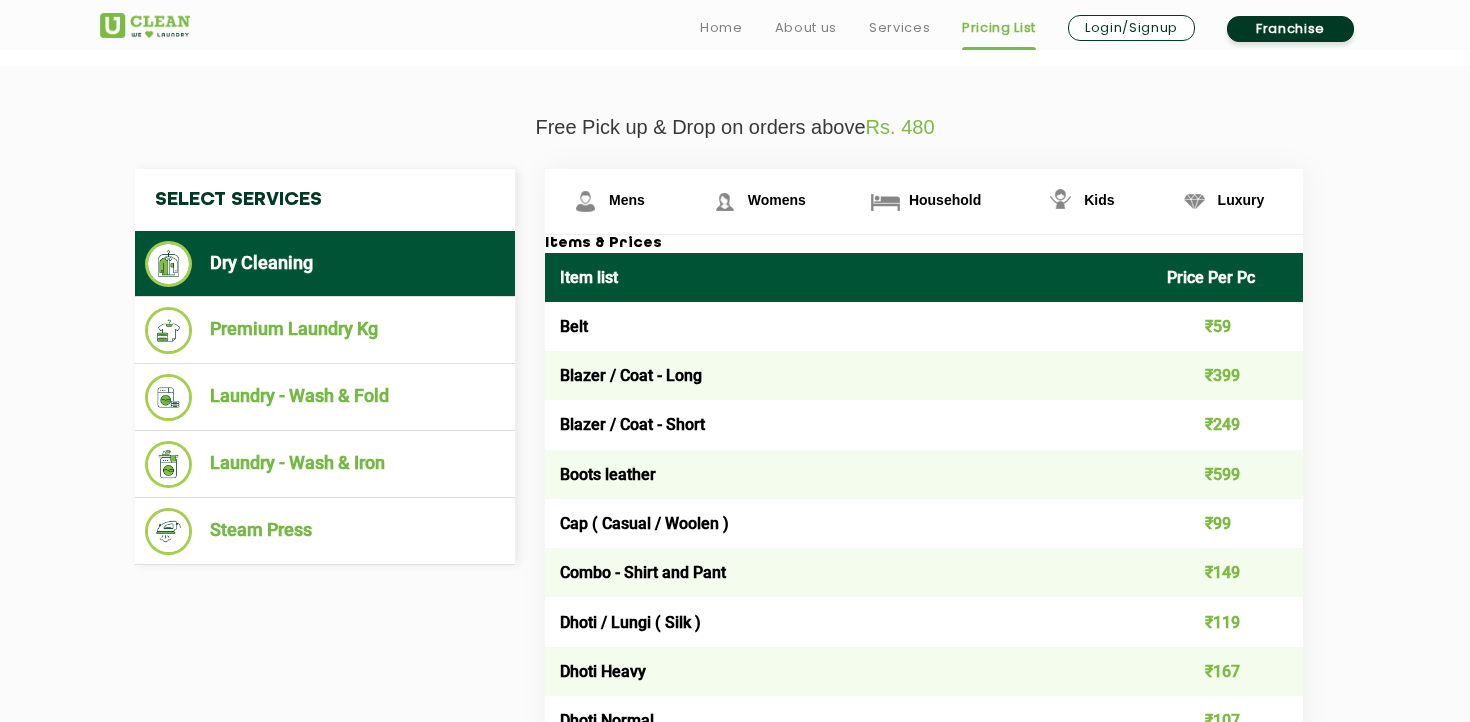 scroll, scrollTop: 4342, scrollLeft: 0, axis: vertical 